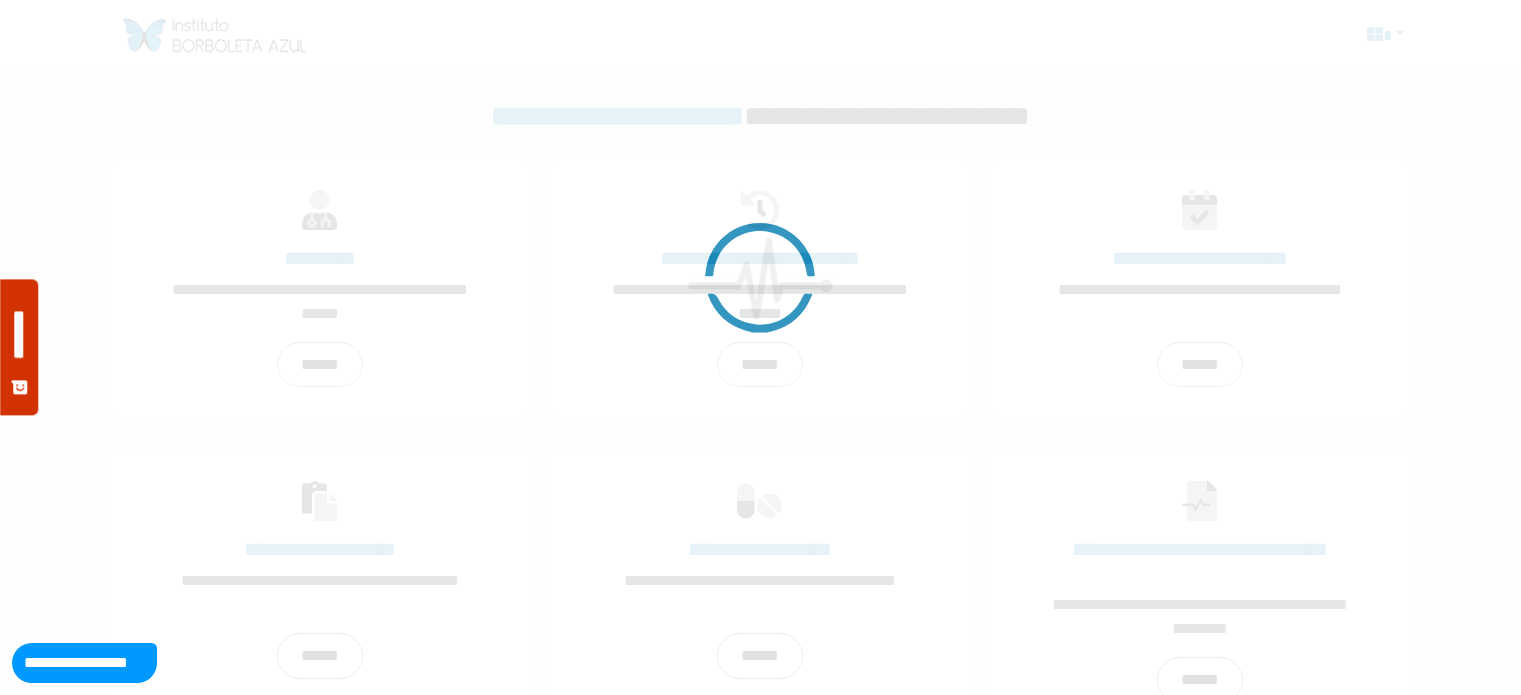 scroll, scrollTop: 0, scrollLeft: 0, axis: both 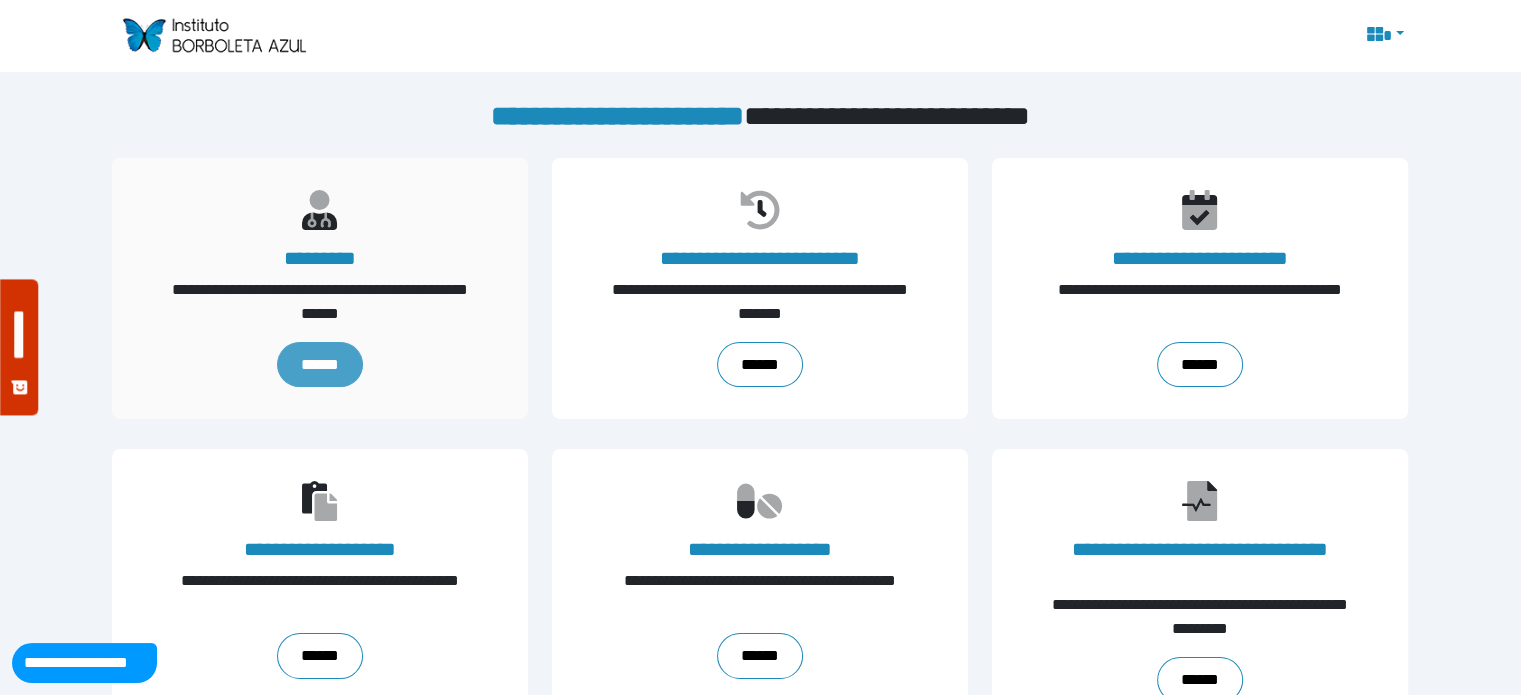 click on "******" at bounding box center [320, 365] 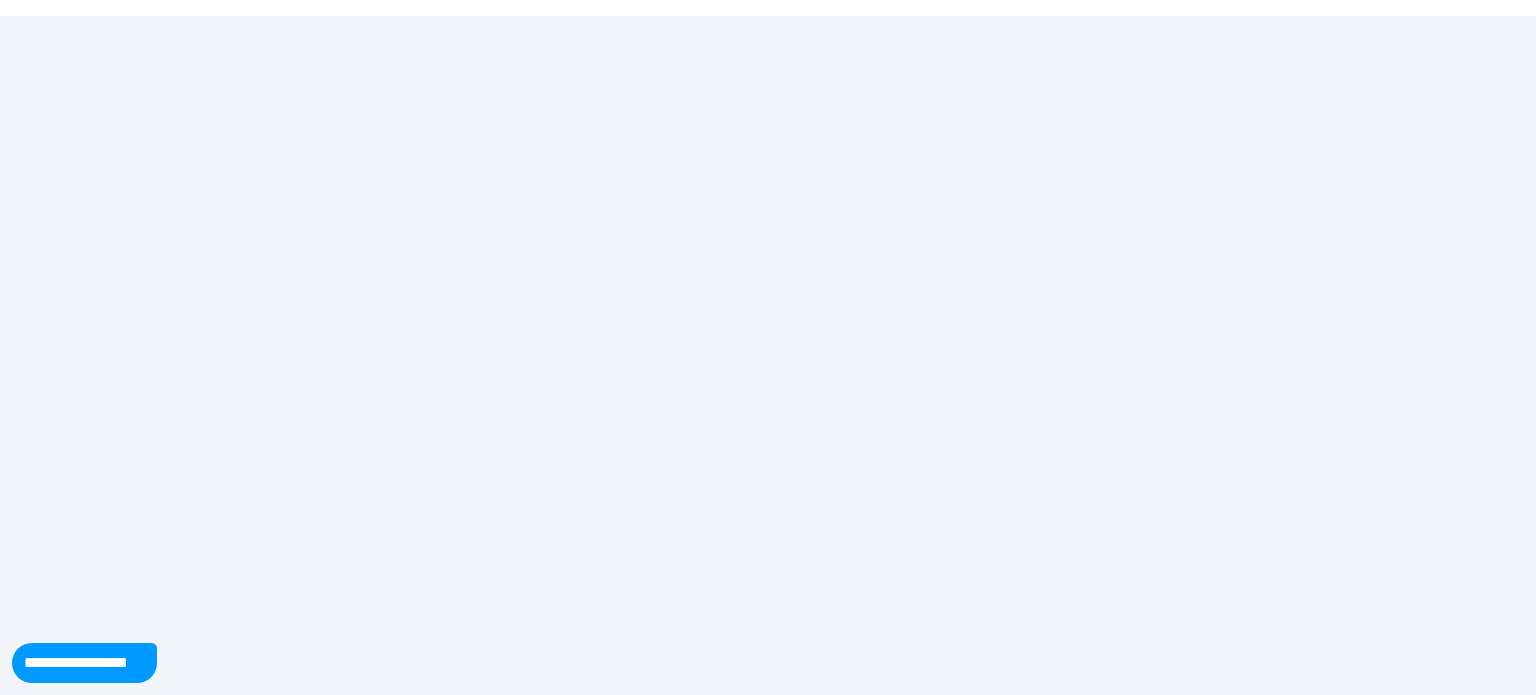 scroll, scrollTop: 0, scrollLeft: 0, axis: both 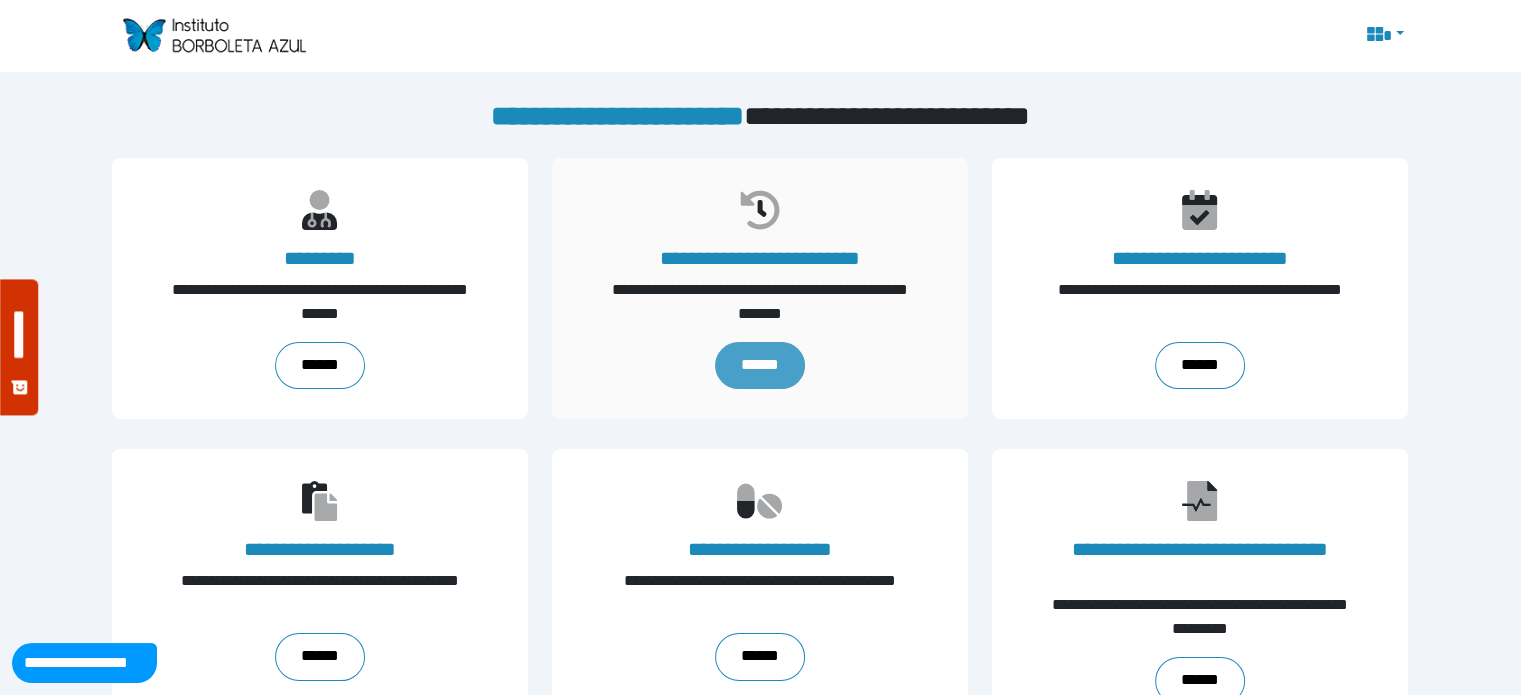 click on "******" at bounding box center [760, 366] 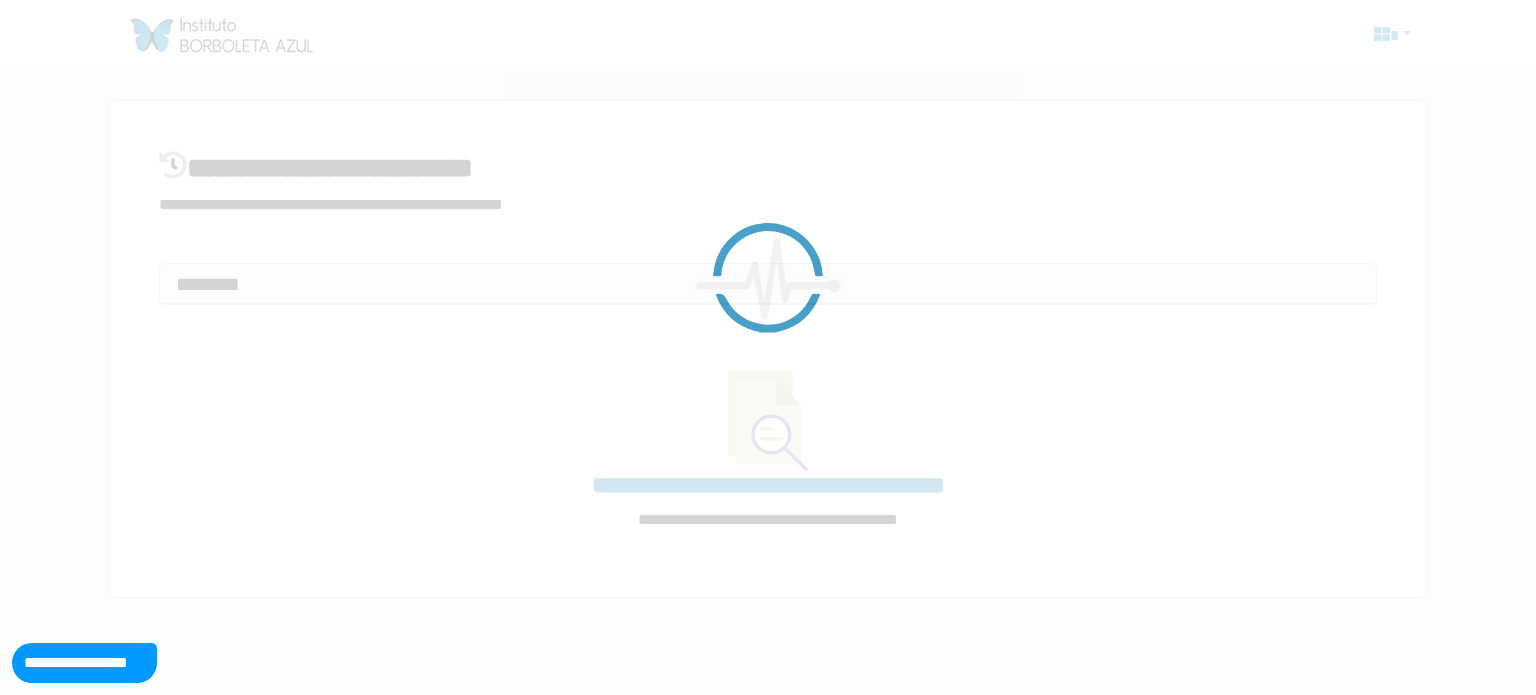 scroll, scrollTop: 0, scrollLeft: 0, axis: both 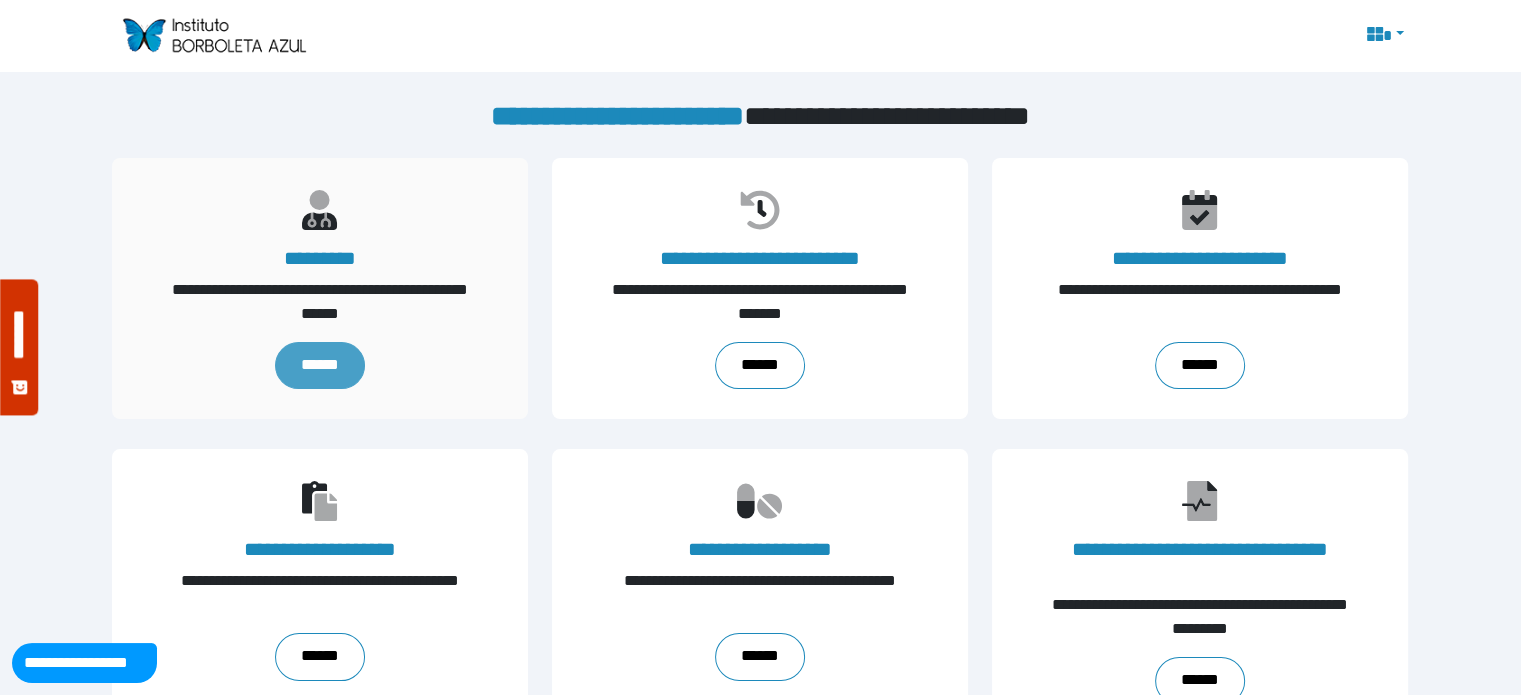 click on "******" at bounding box center [320, 366] 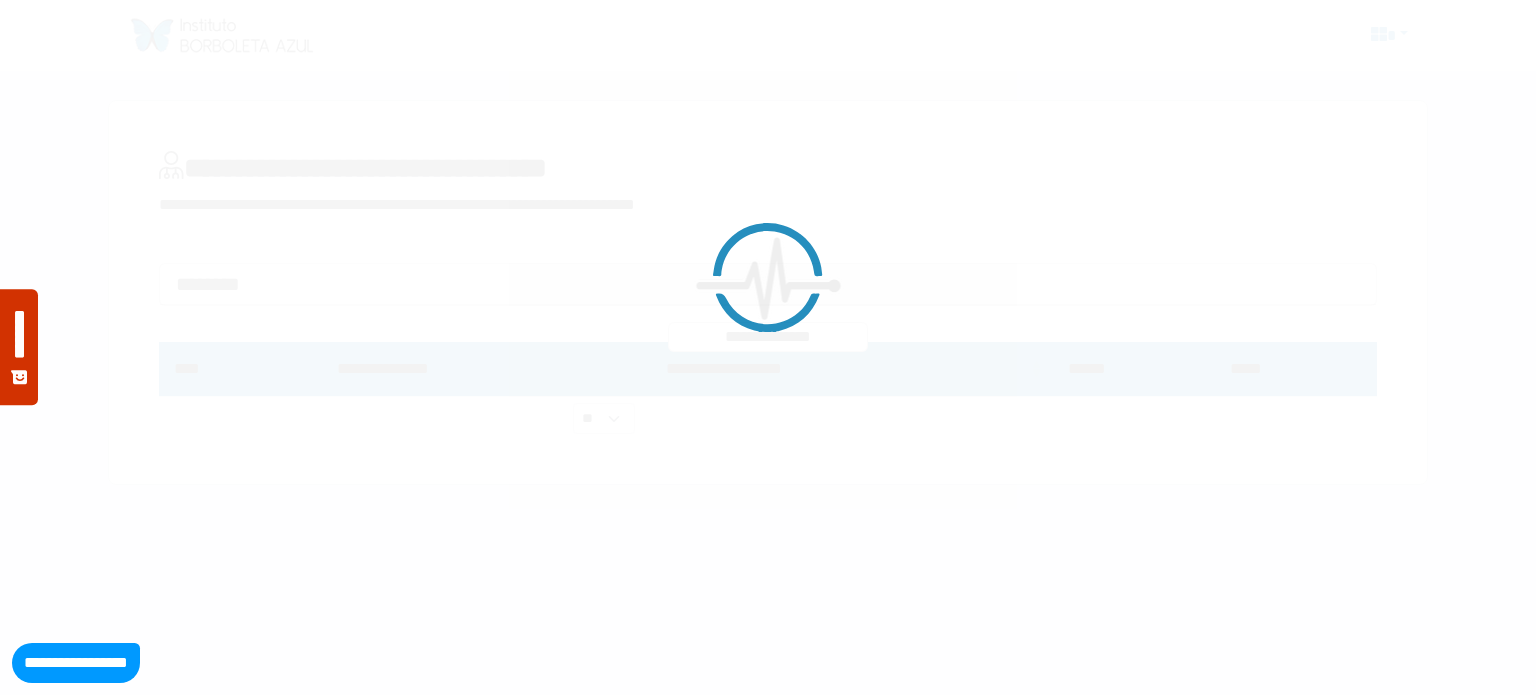 scroll, scrollTop: 0, scrollLeft: 0, axis: both 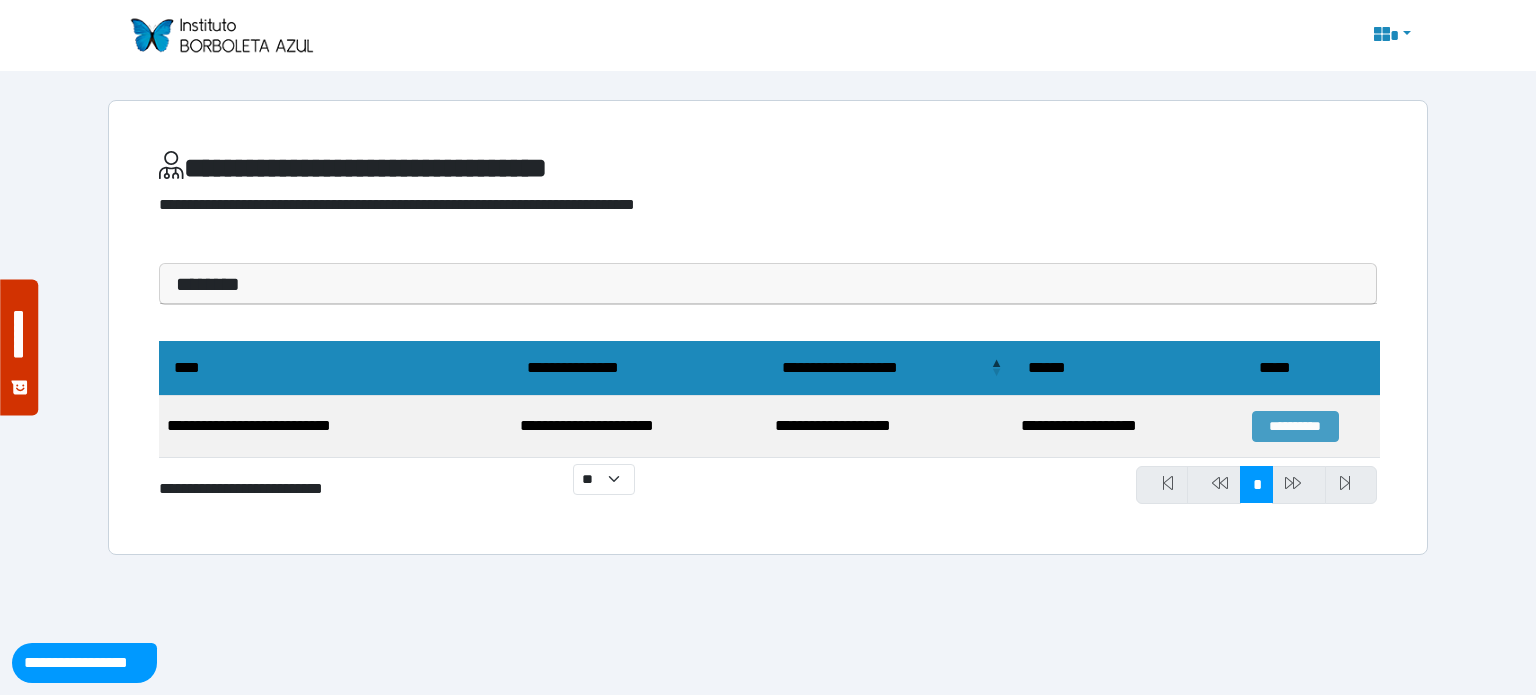 click on "**********" at bounding box center (1295, 426) 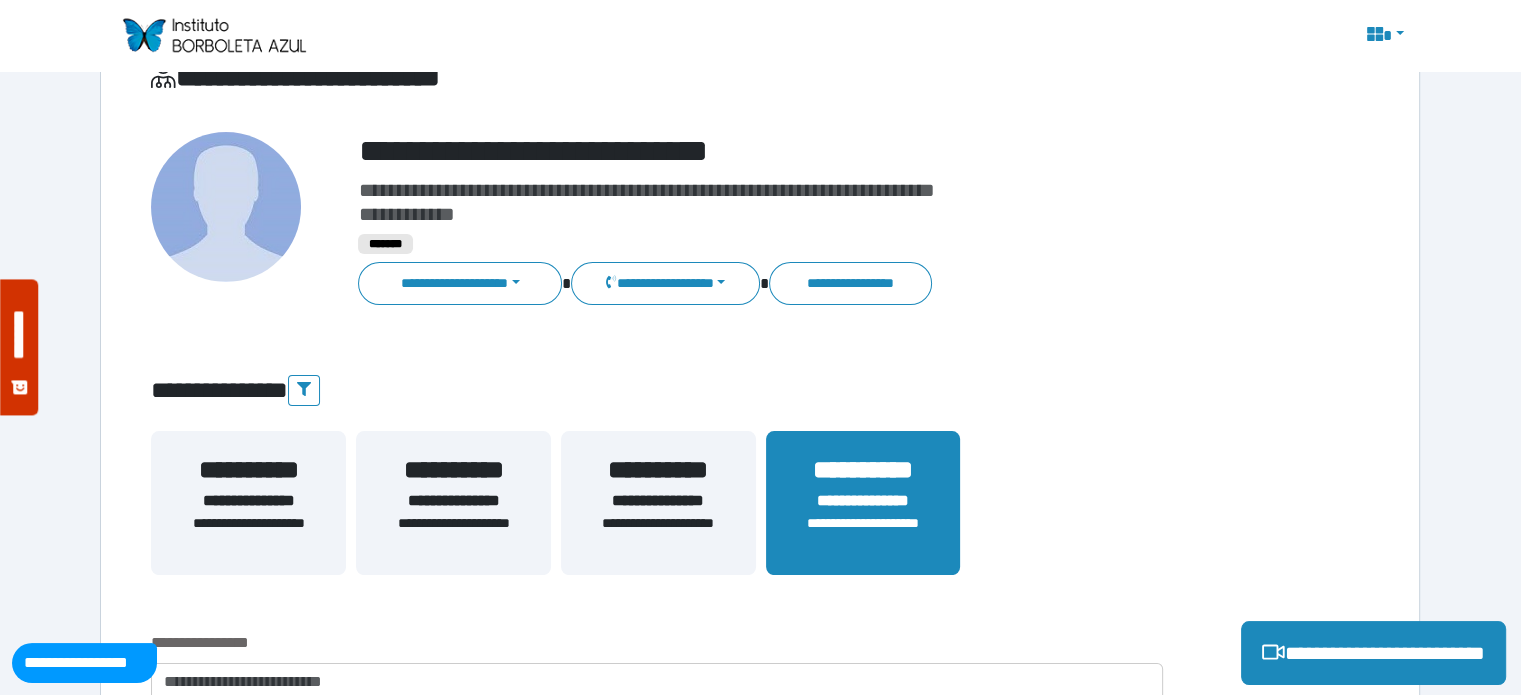 scroll, scrollTop: 200, scrollLeft: 0, axis: vertical 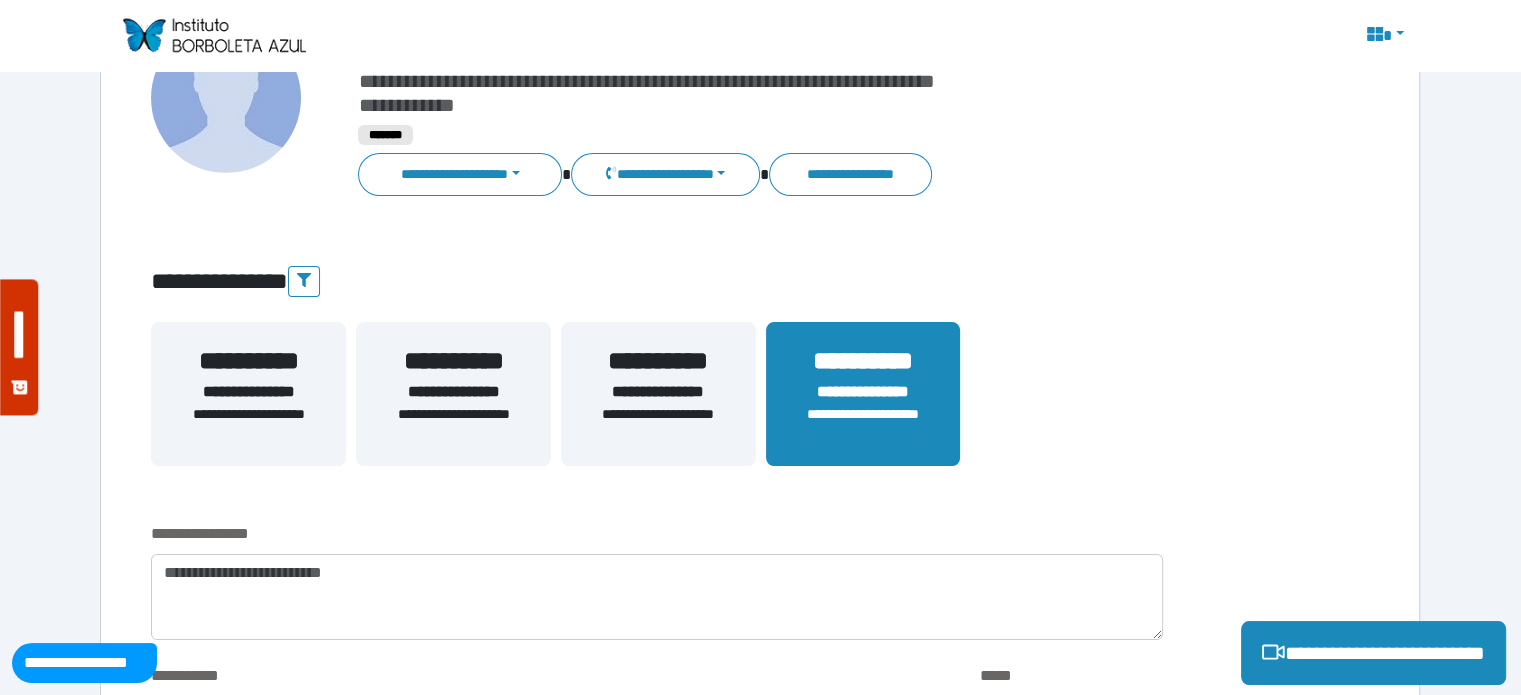 click on "**********" at bounding box center [248, 392] 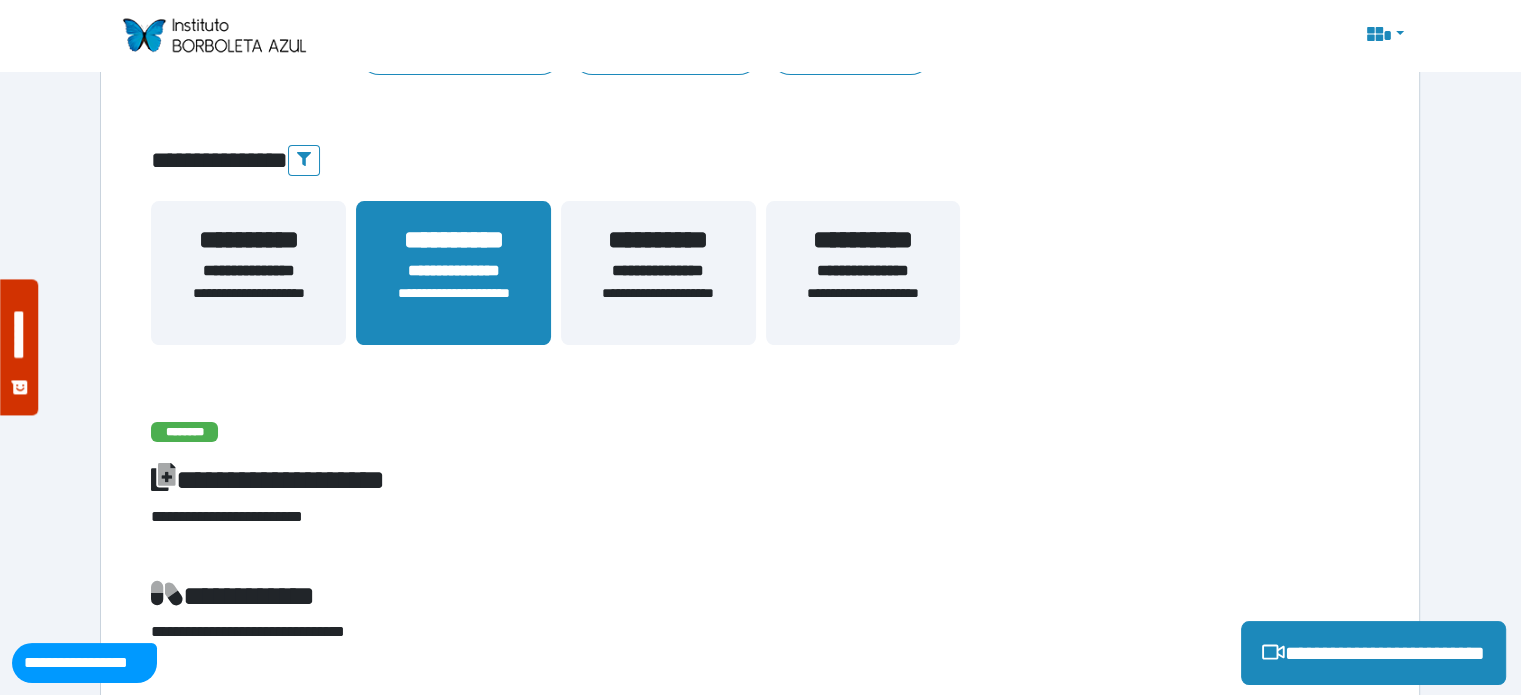 scroll, scrollTop: 300, scrollLeft: 0, axis: vertical 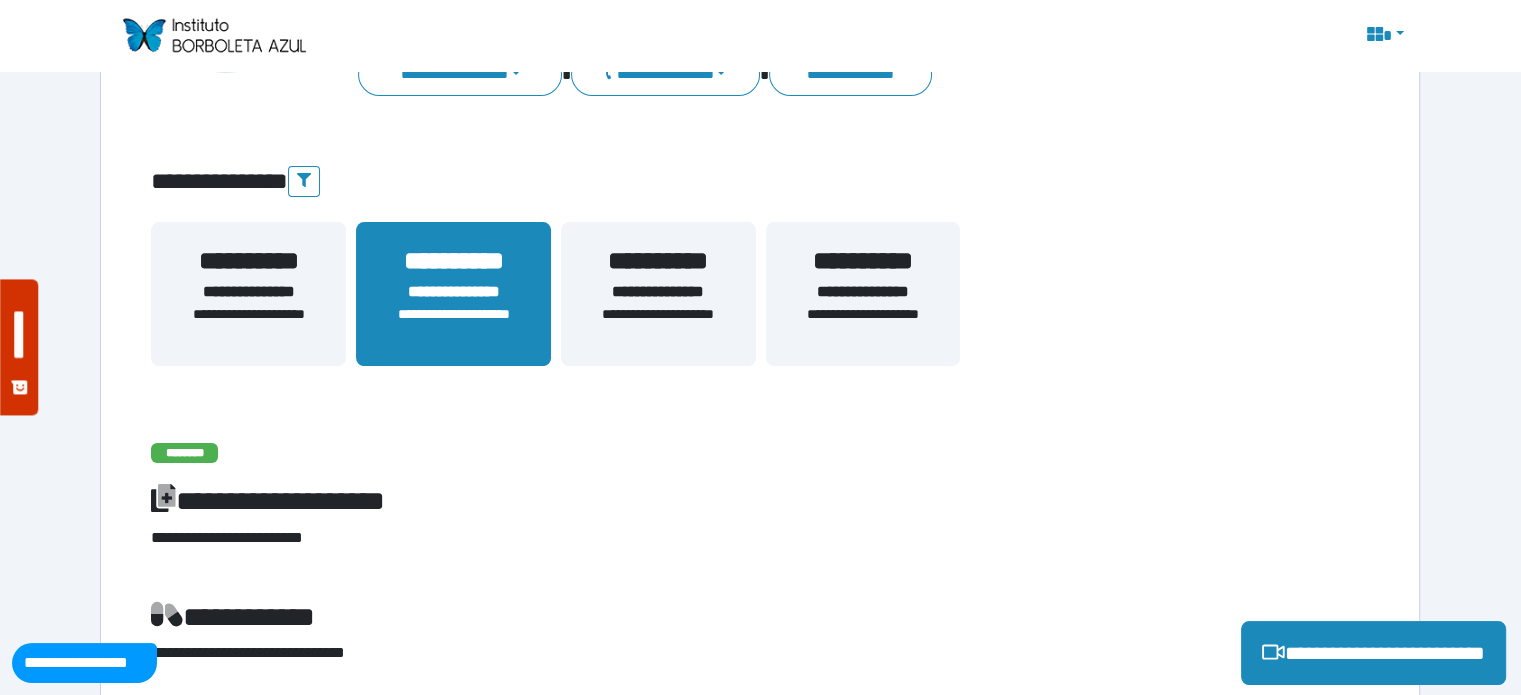 click on "**********" at bounding box center (863, 292) 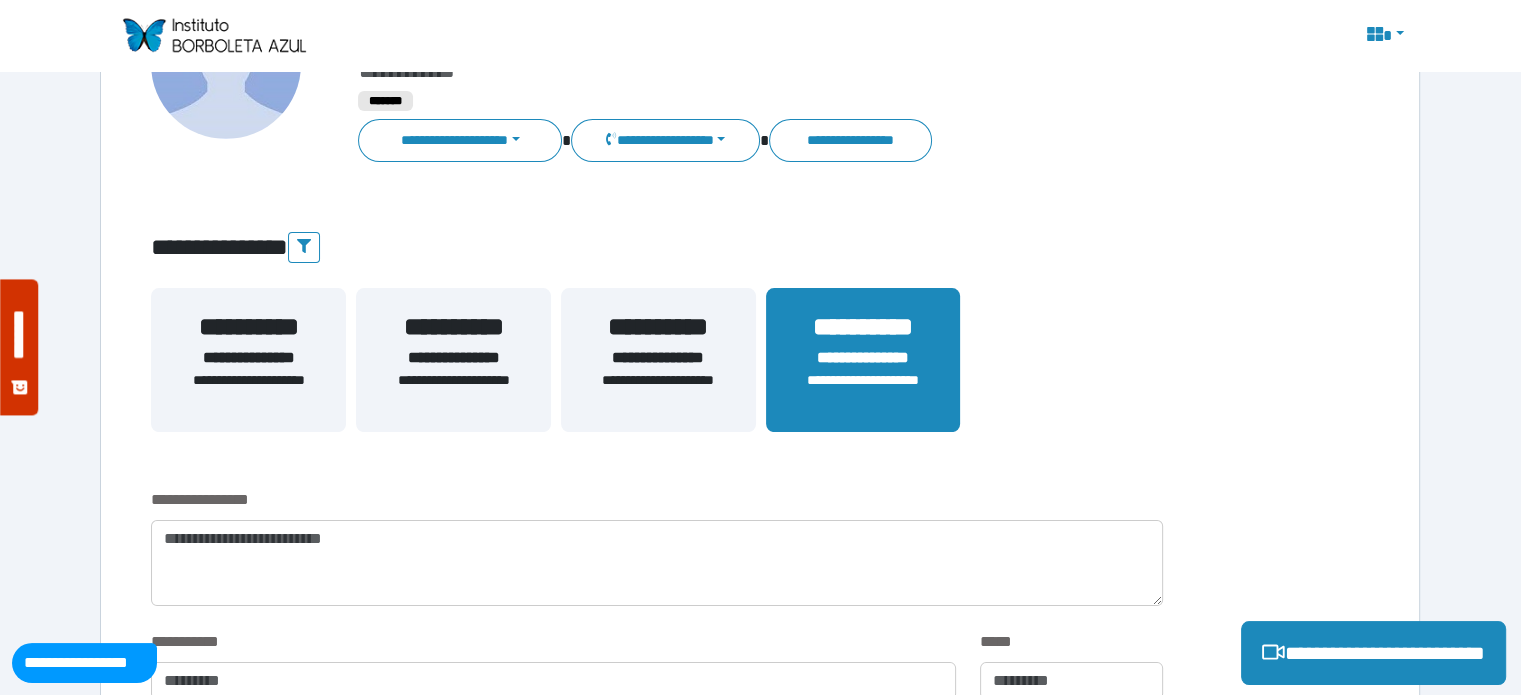 scroll, scrollTop: 200, scrollLeft: 0, axis: vertical 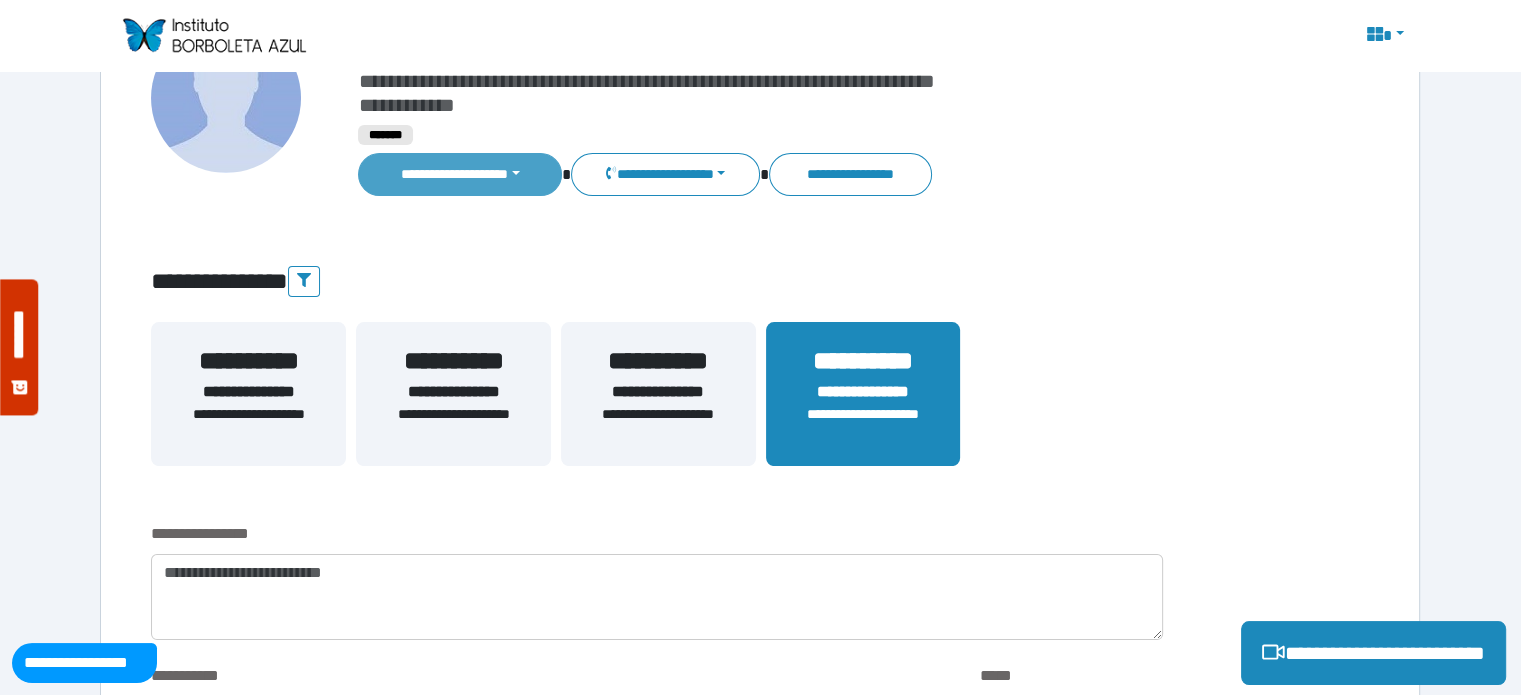 click on "**********" at bounding box center (460, 174) 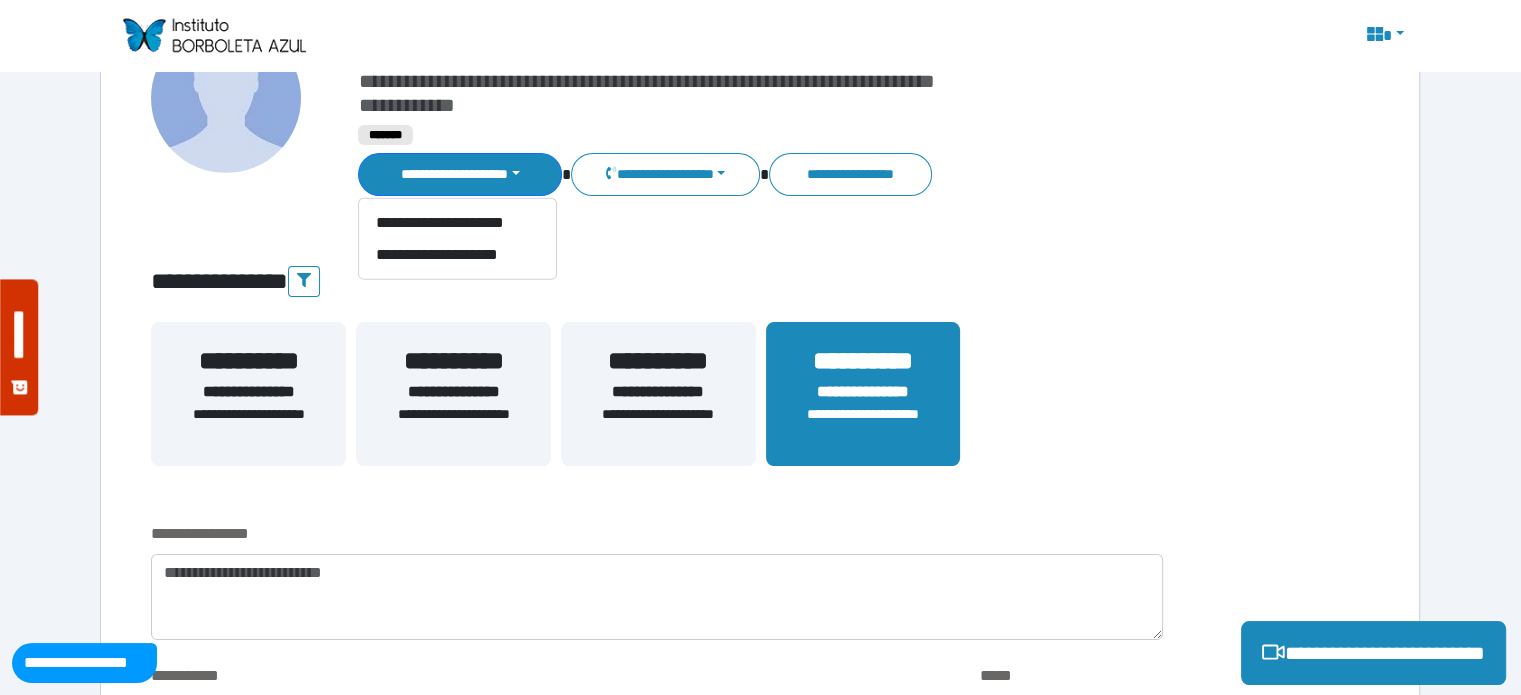 click on "**********" at bounding box center [760, 2071] 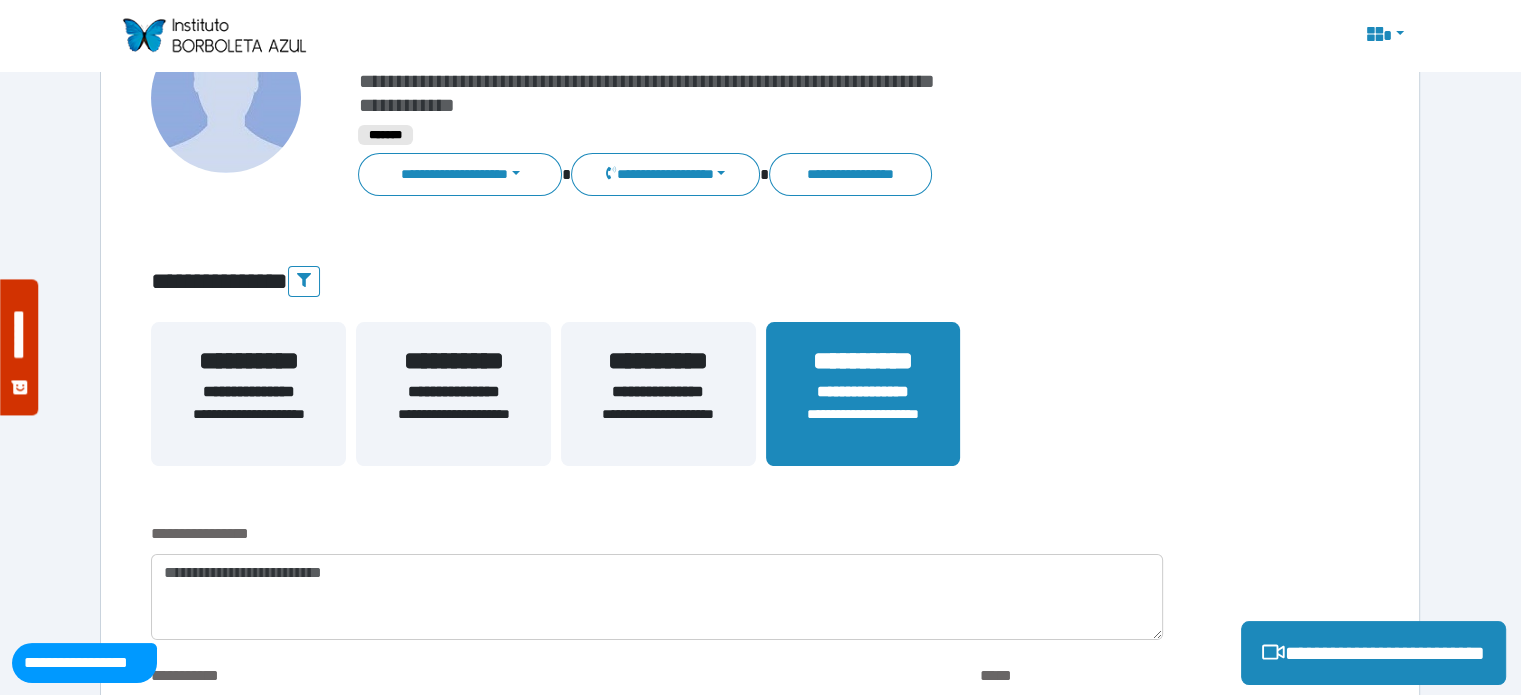 click on "**********" at bounding box center [248, 392] 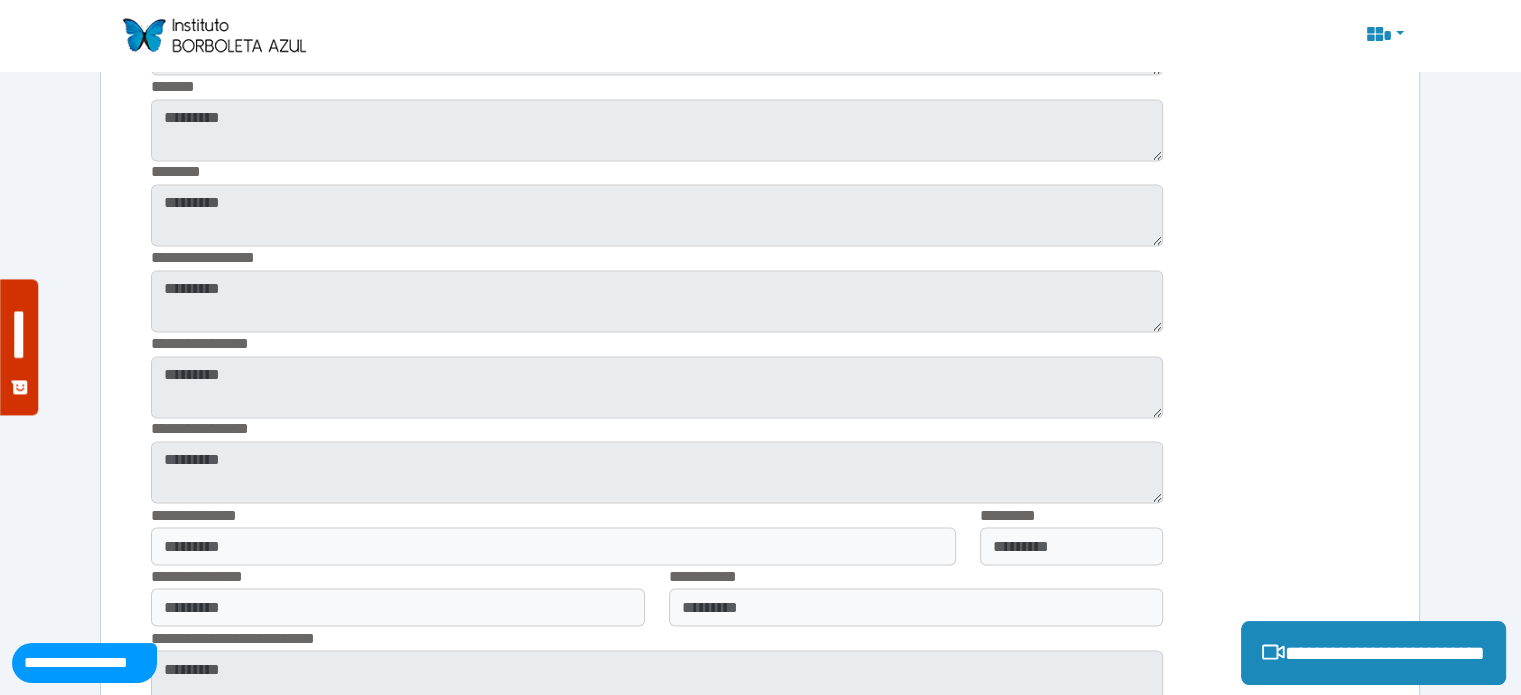 scroll, scrollTop: 3537, scrollLeft: 0, axis: vertical 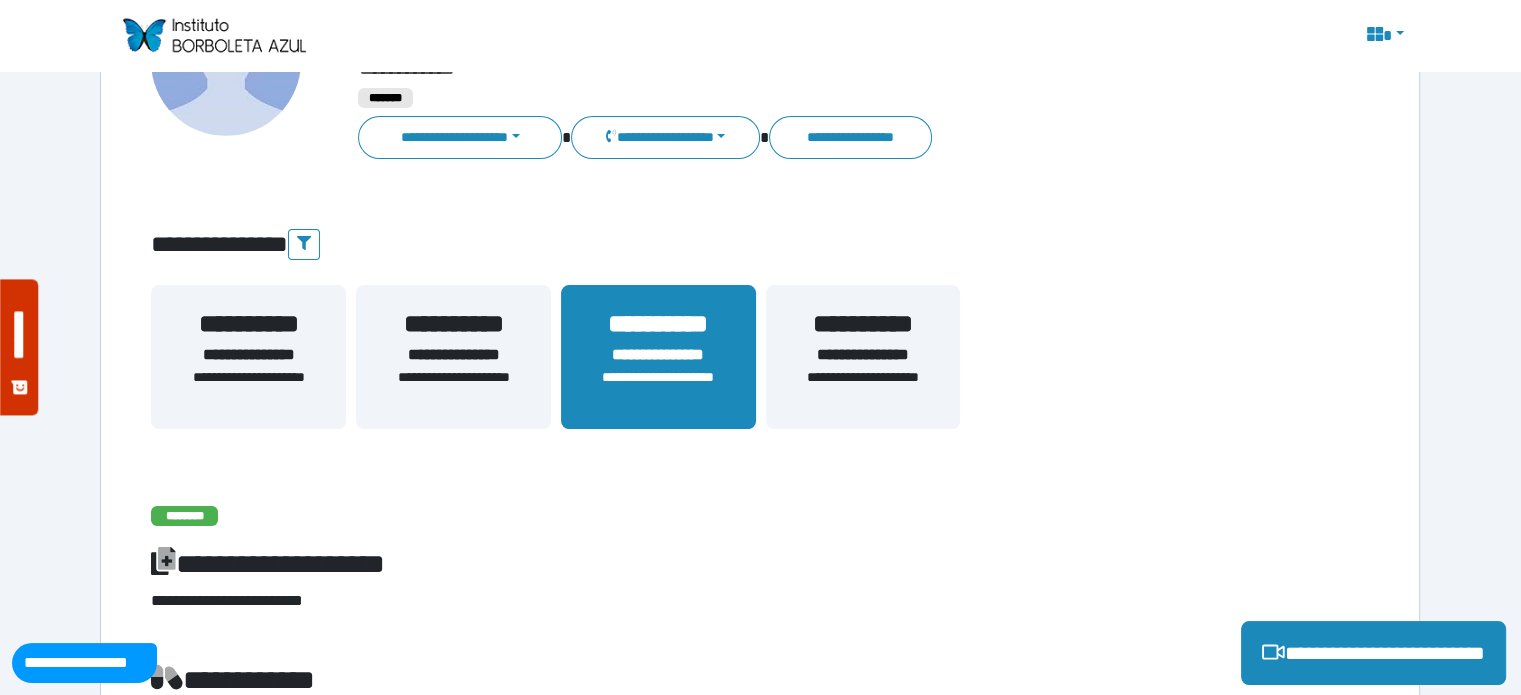 click on "**********" at bounding box center (248, 355) 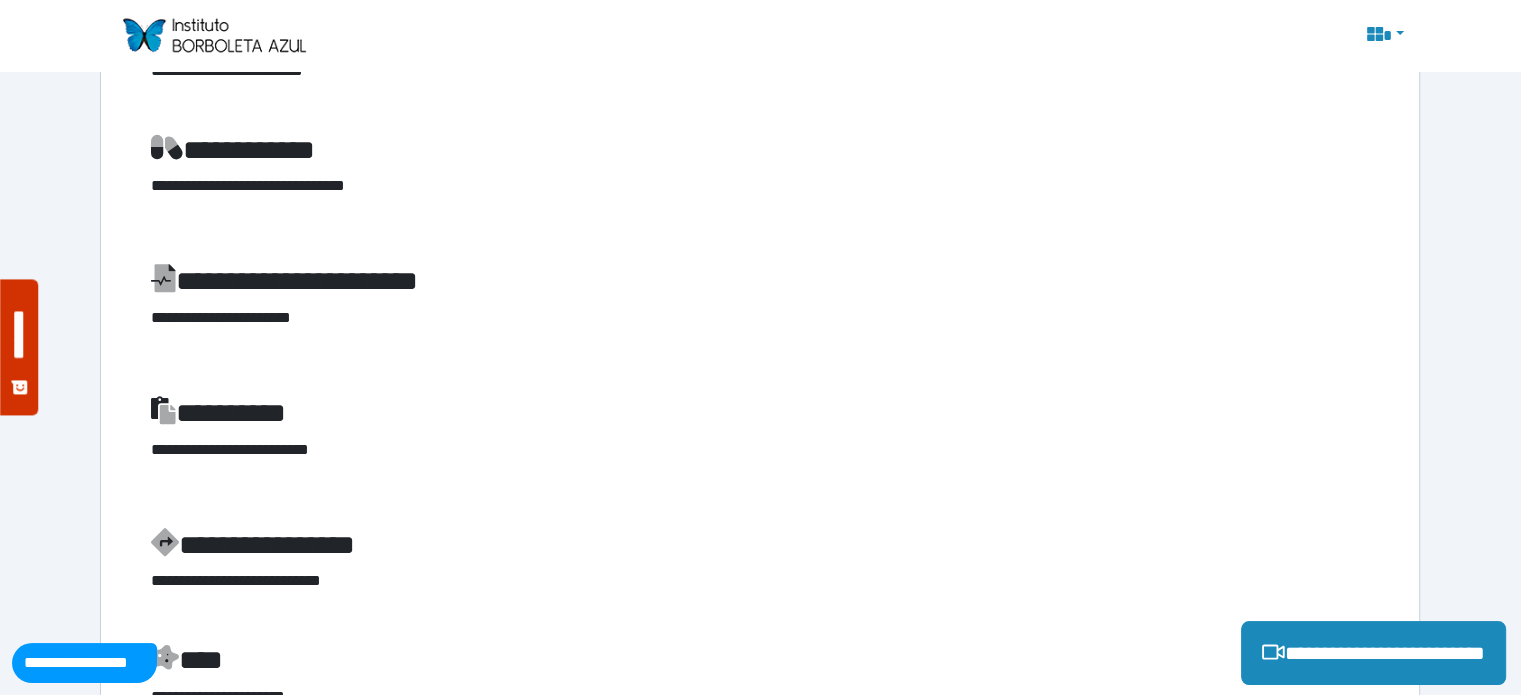 scroll, scrollTop: 537, scrollLeft: 0, axis: vertical 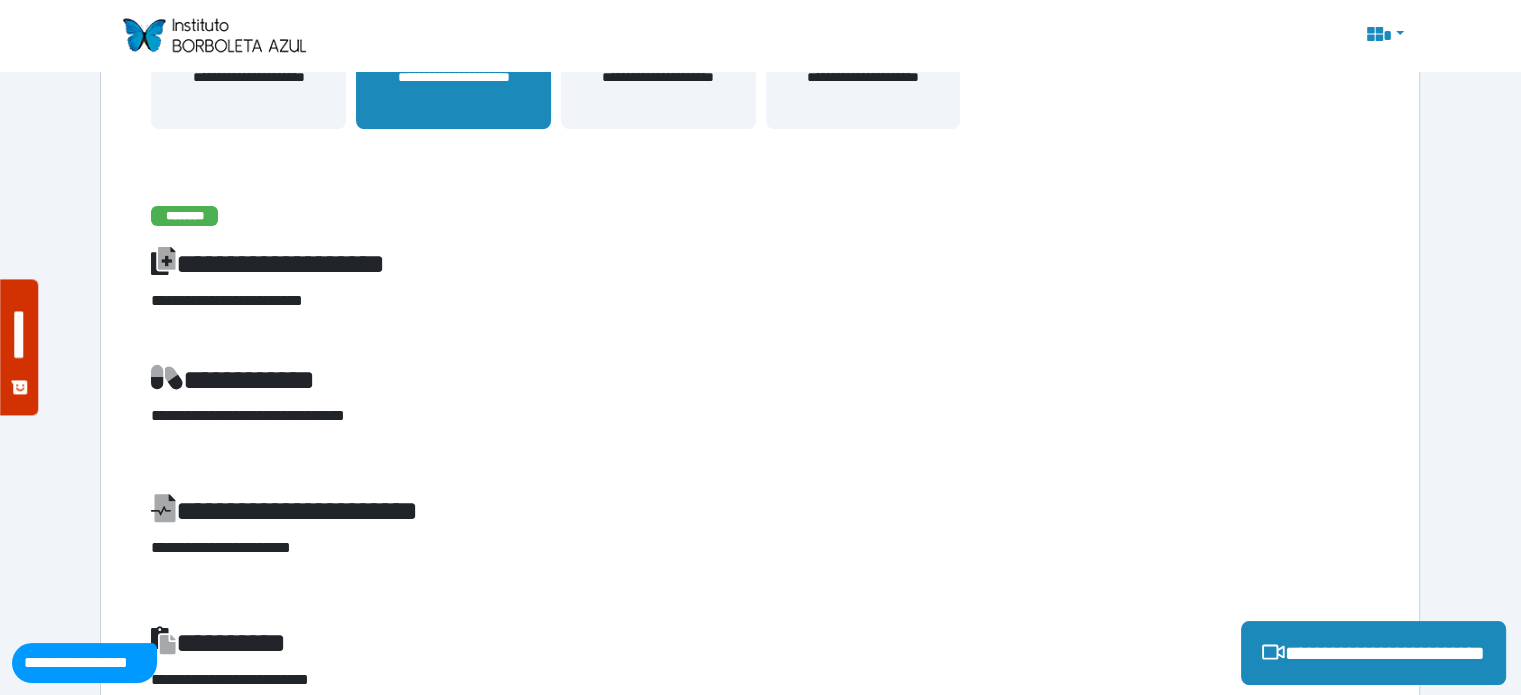 click on "**********" at bounding box center [658, 57] 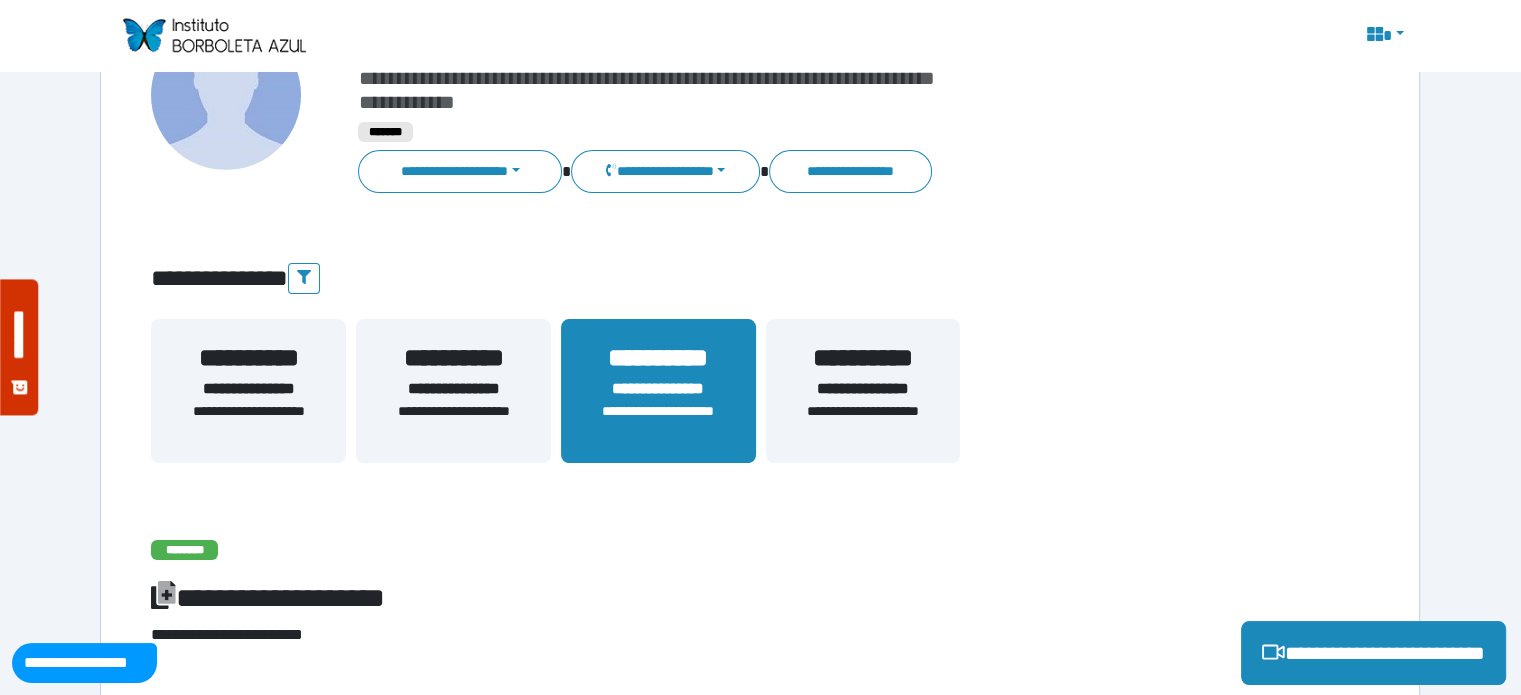 scroll, scrollTop: 237, scrollLeft: 0, axis: vertical 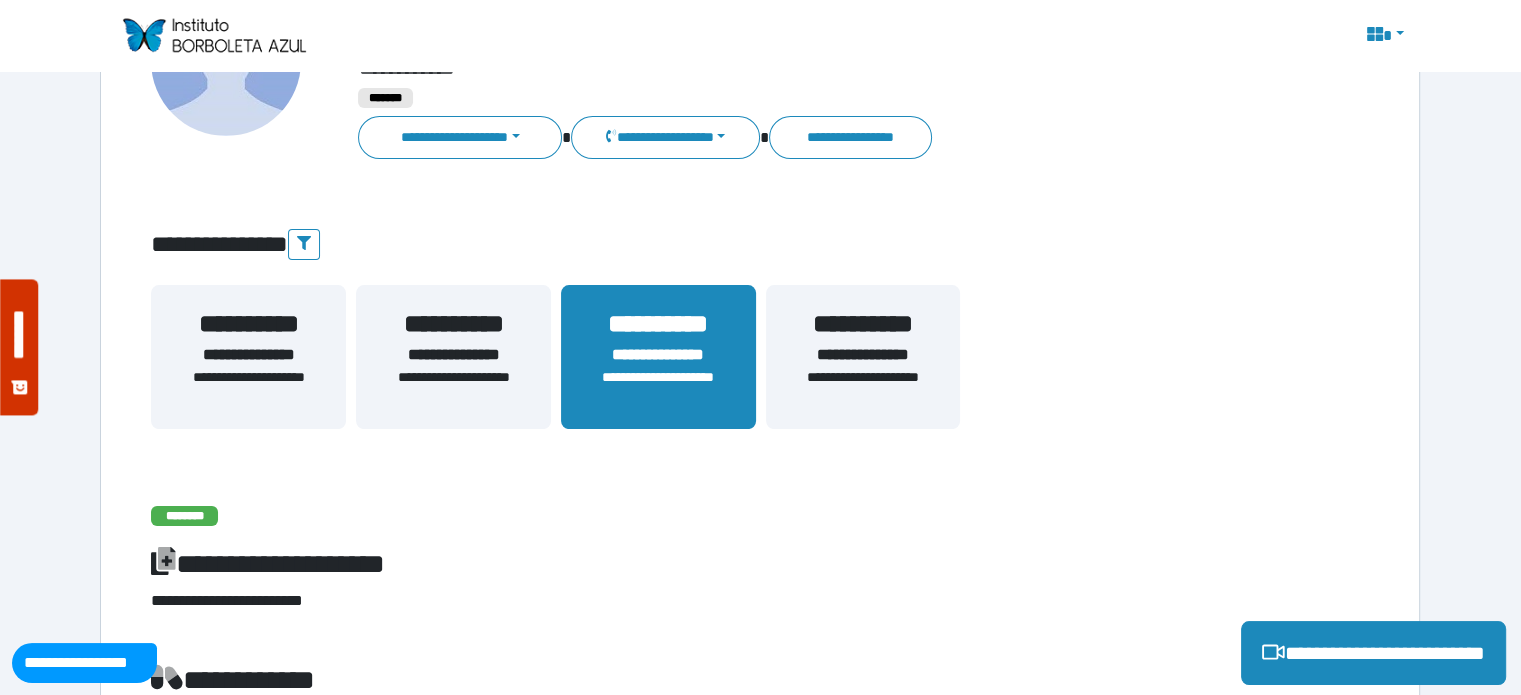 click on "**********" at bounding box center [248, 388] 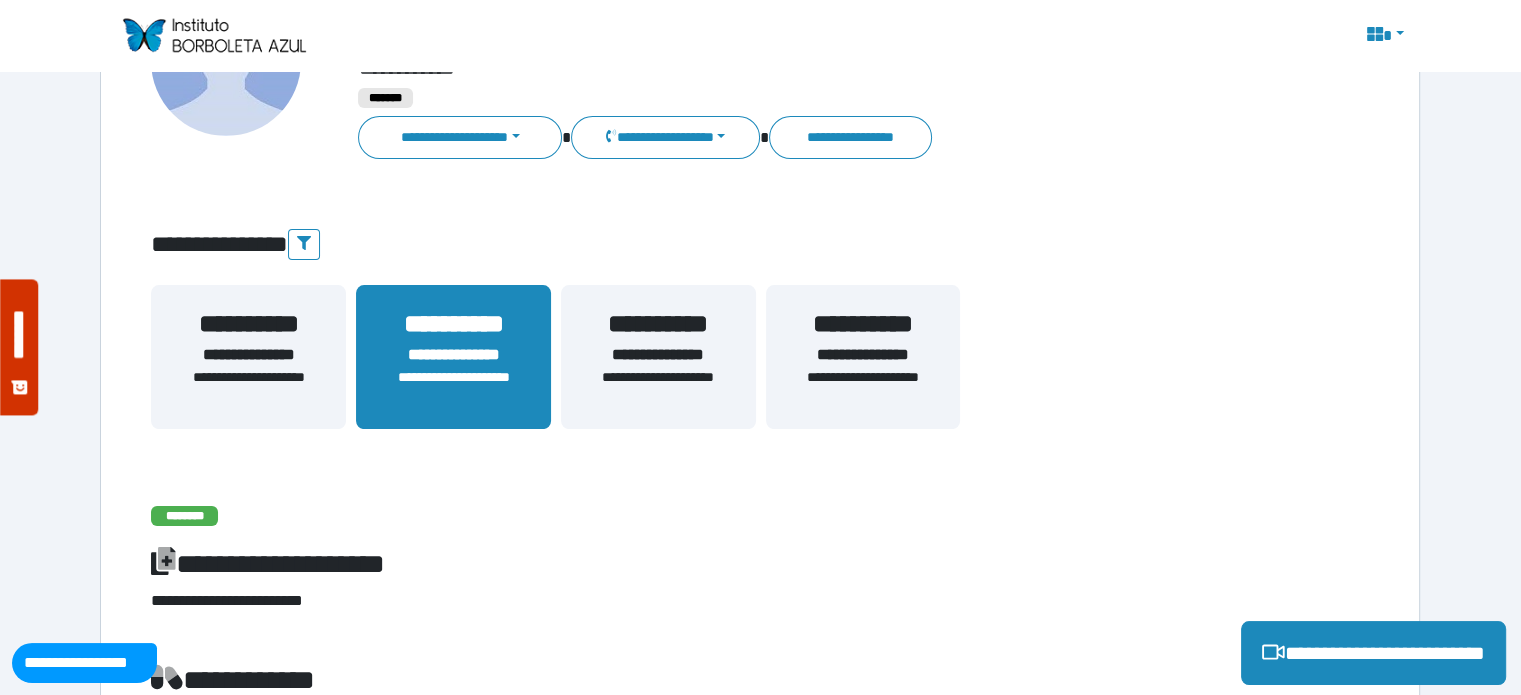 click on "**********" at bounding box center (248, 388) 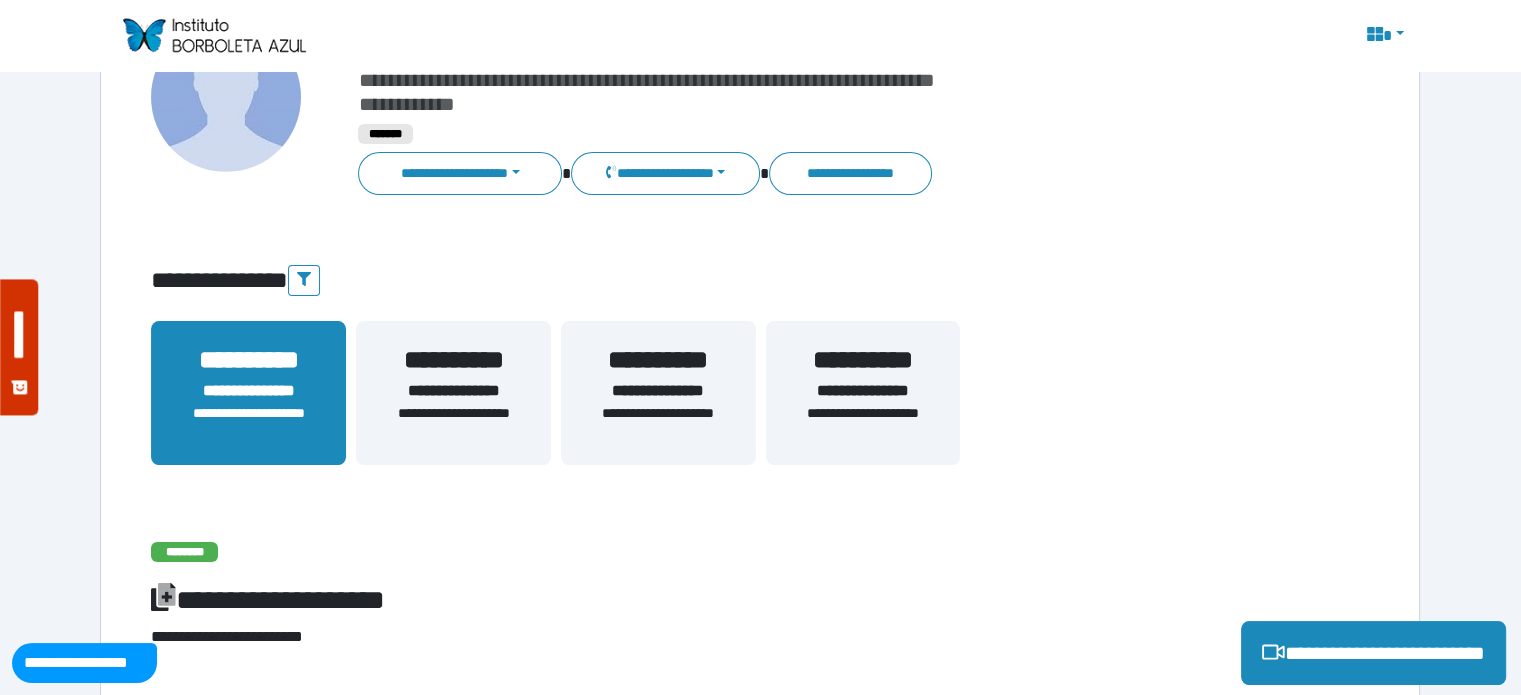 scroll, scrollTop: 137, scrollLeft: 0, axis: vertical 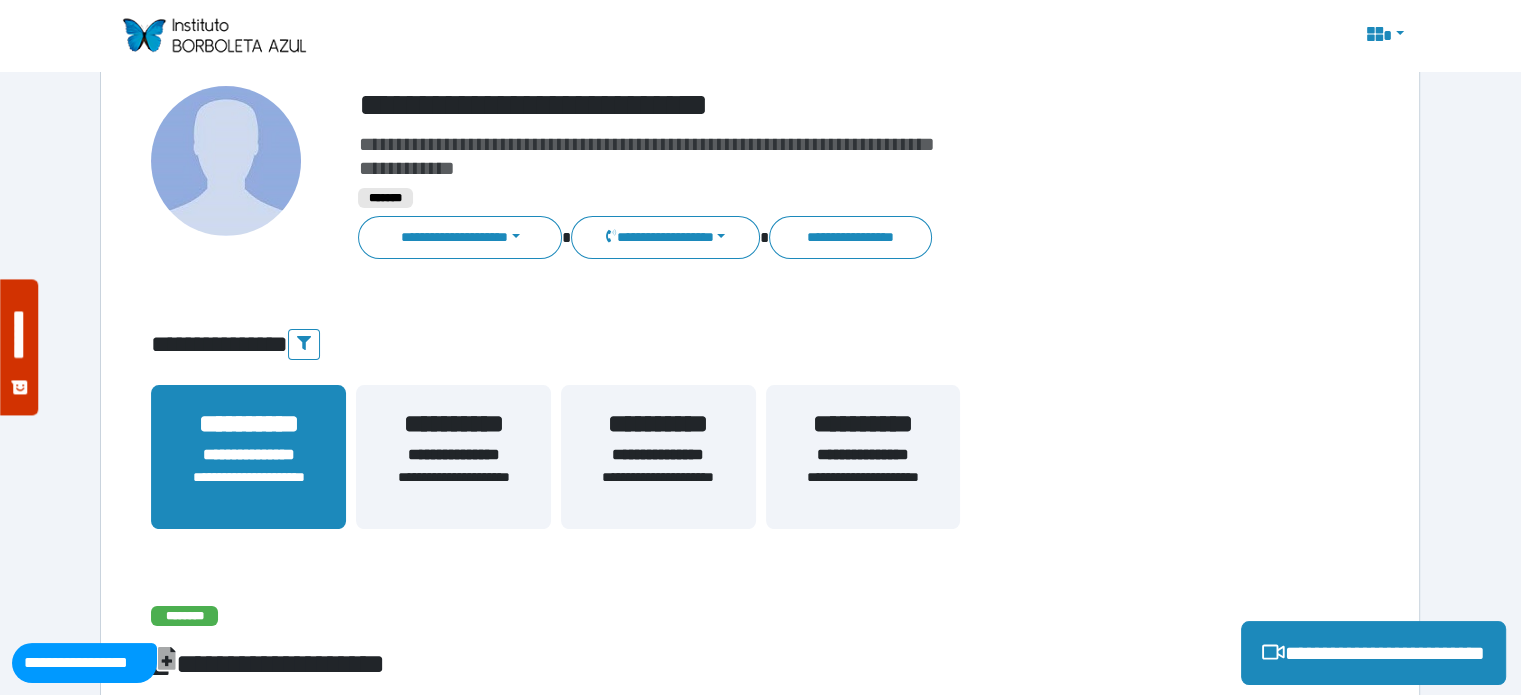 click on "**********" at bounding box center [248, 455] 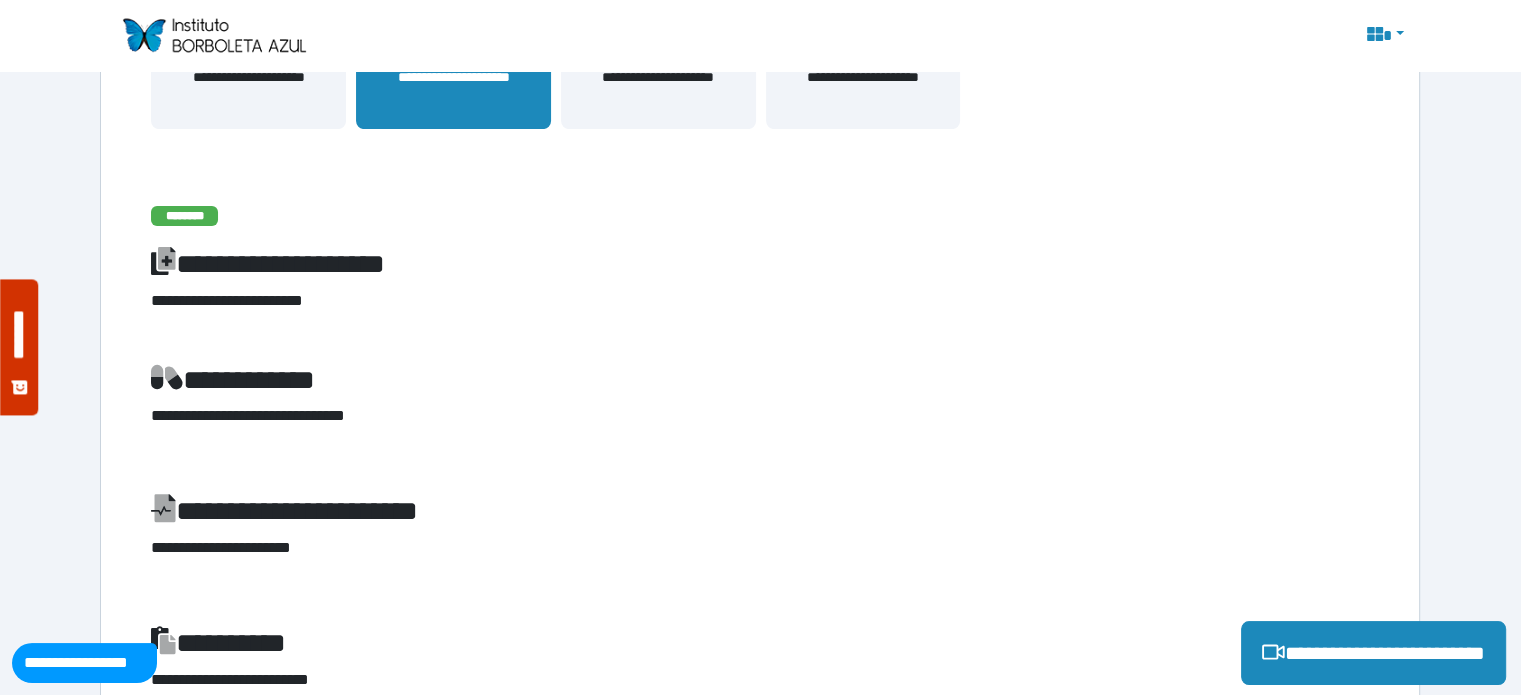 click on "**********" at bounding box center (760, 416) 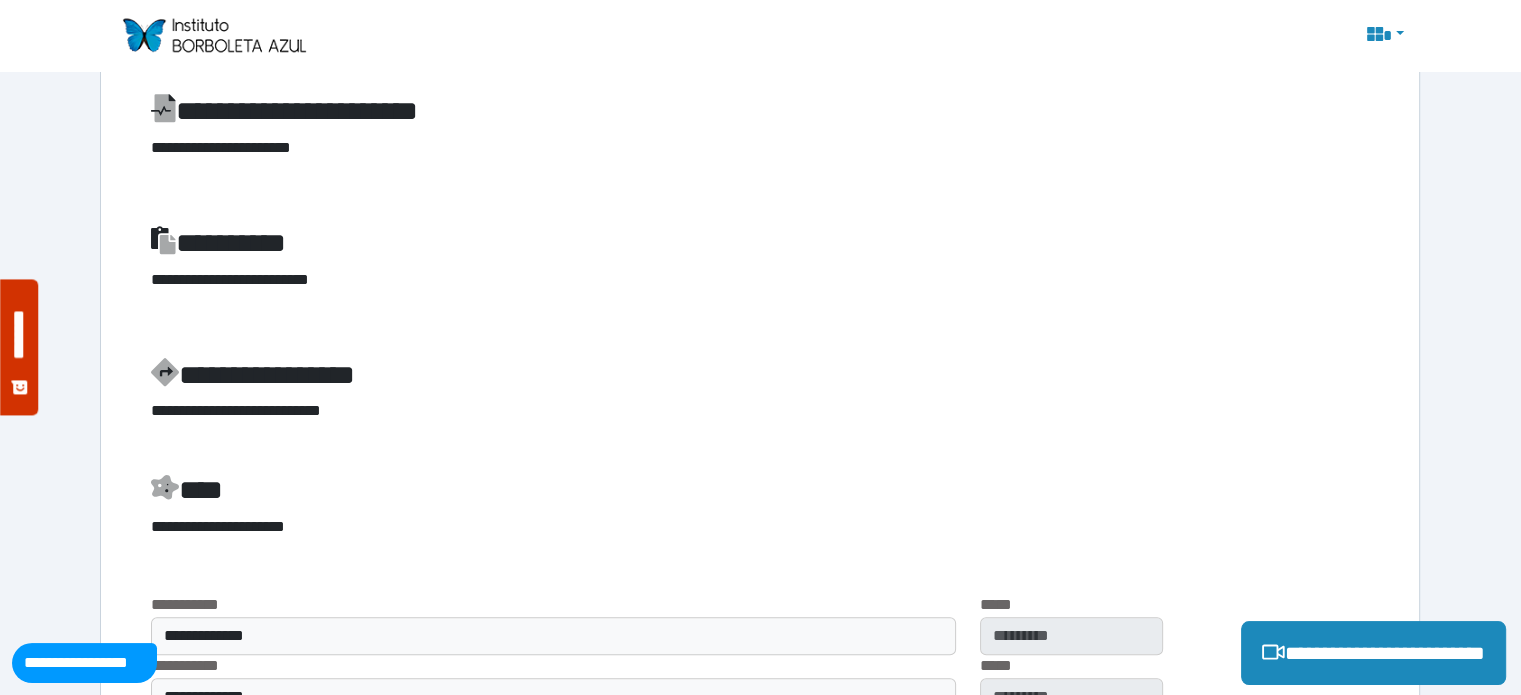scroll, scrollTop: 237, scrollLeft: 0, axis: vertical 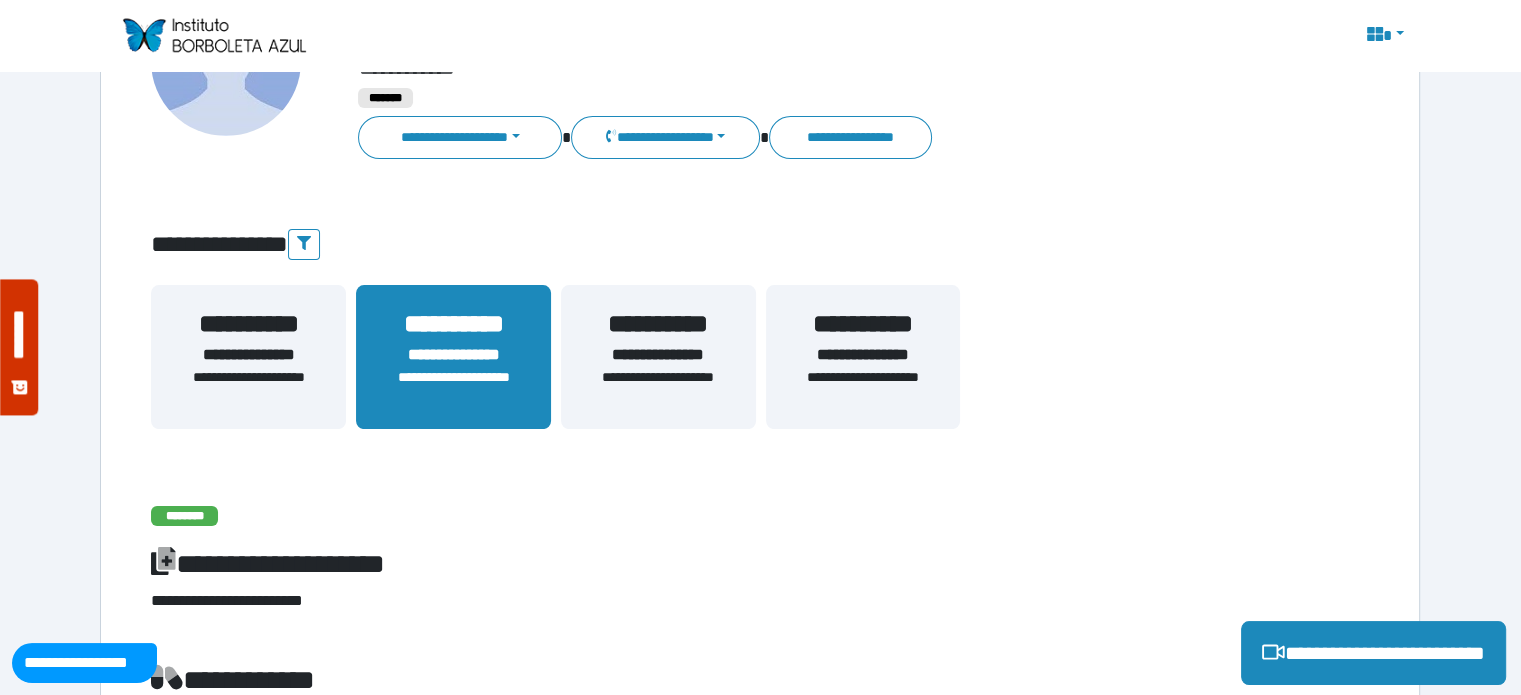 click on "**********" at bounding box center [248, 388] 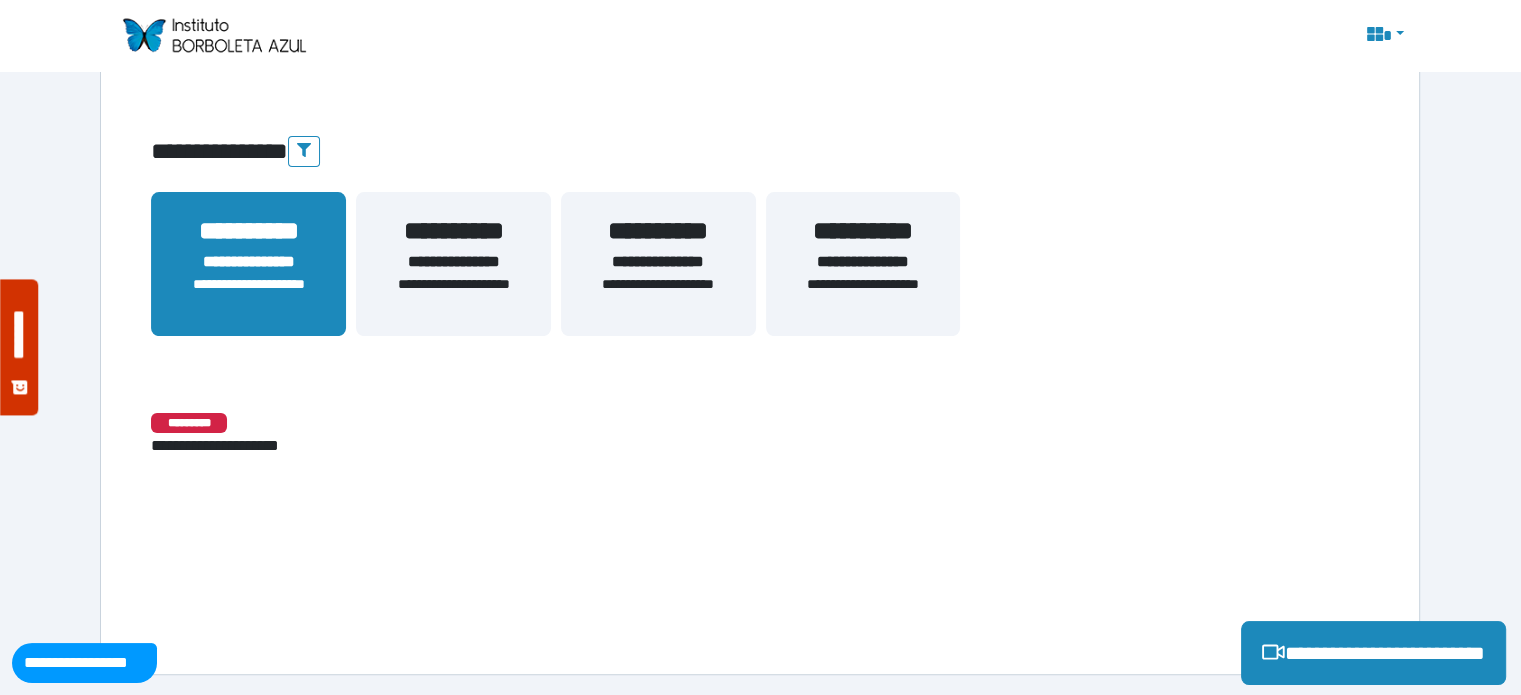 scroll, scrollTop: 329, scrollLeft: 0, axis: vertical 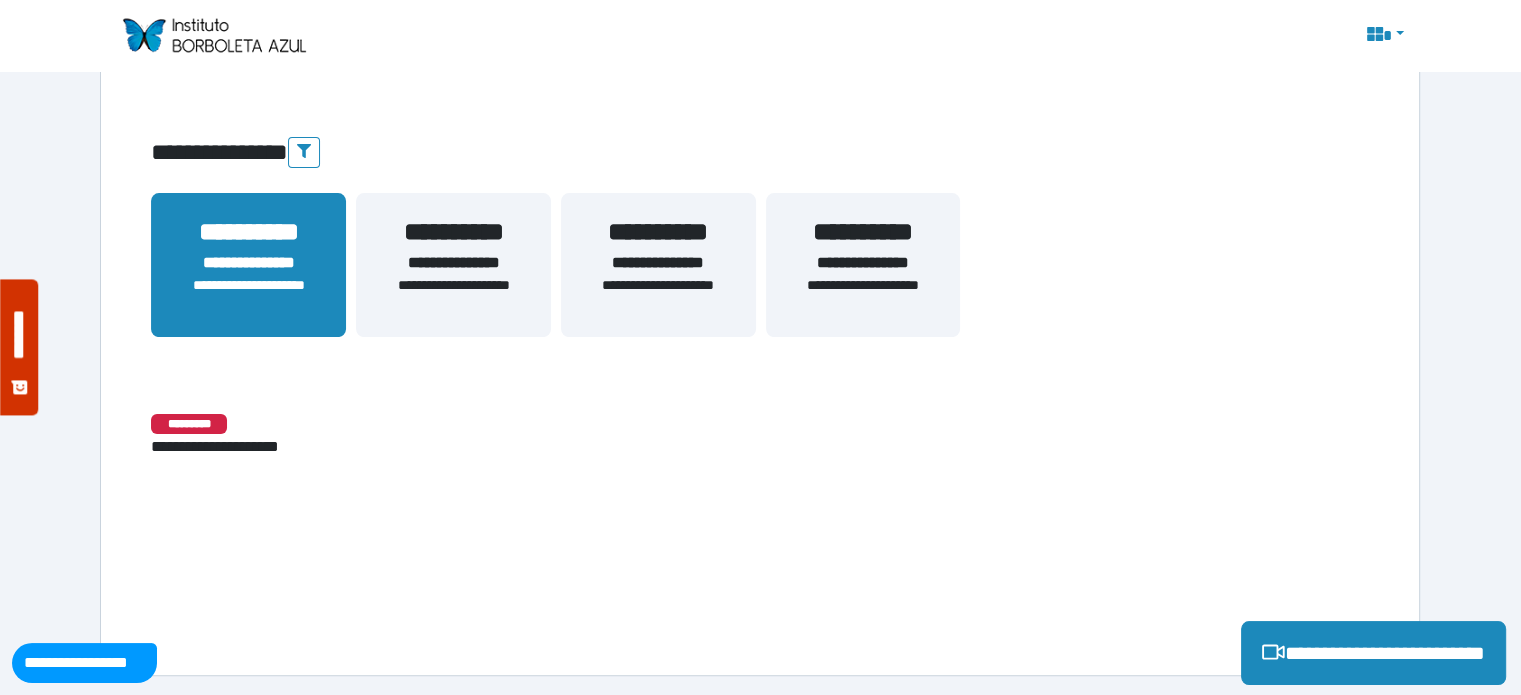 click on "**********" at bounding box center [248, 296] 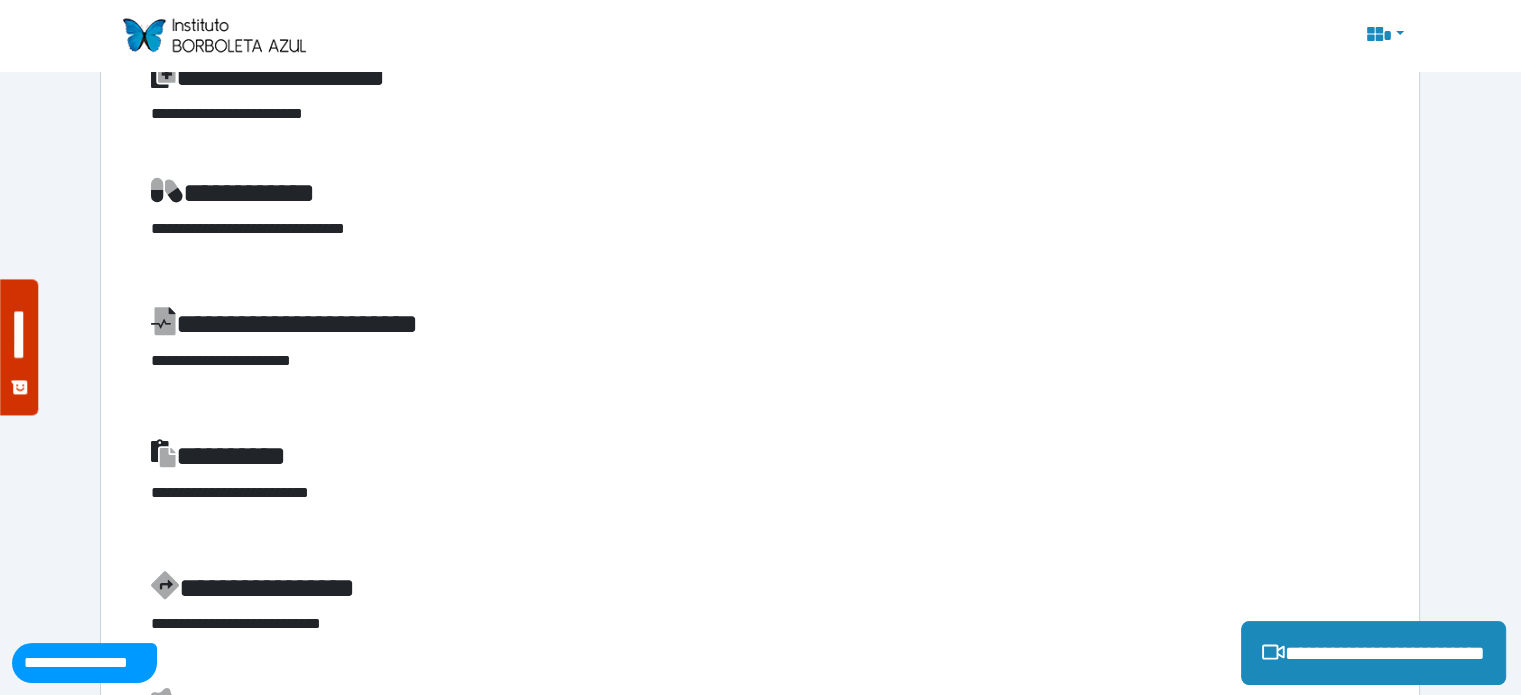 scroll, scrollTop: 324, scrollLeft: 0, axis: vertical 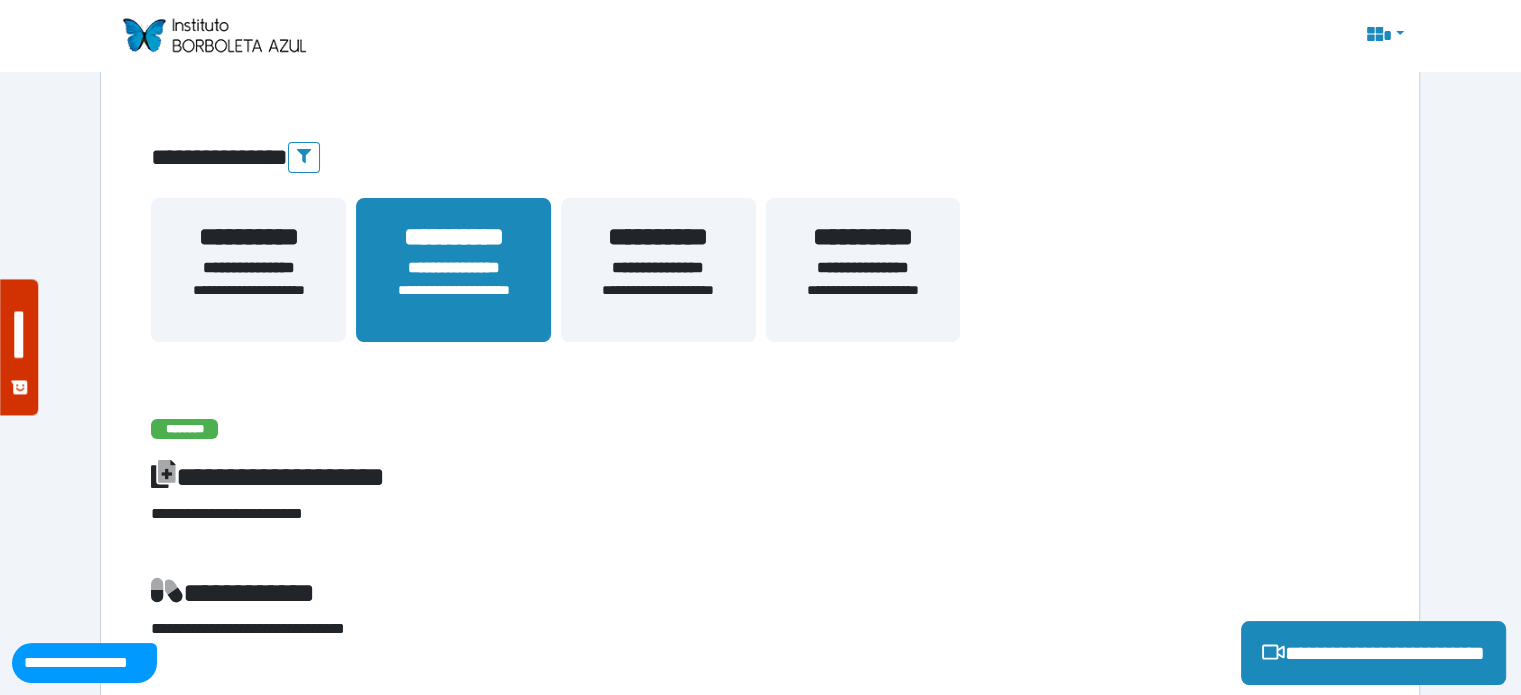 click on "**********" at bounding box center [248, 301] 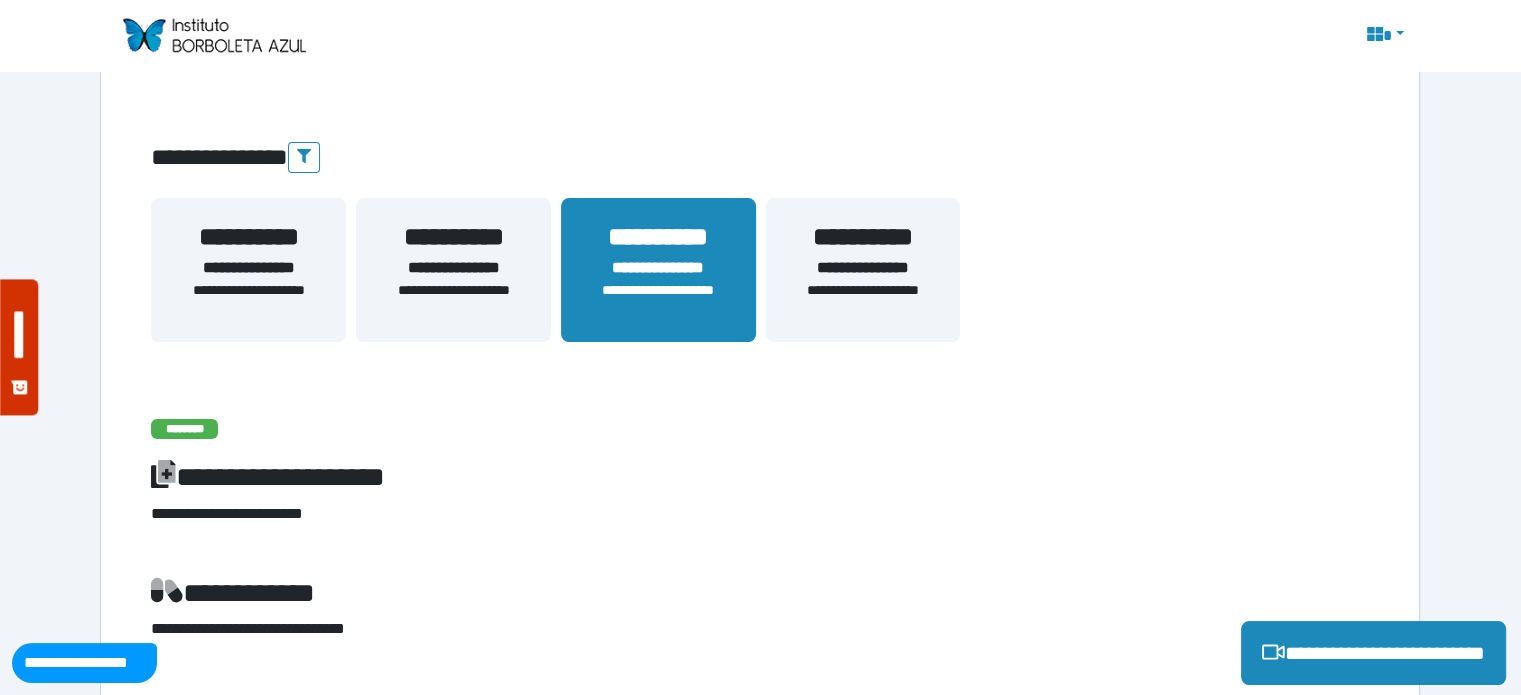 click on "**********" at bounding box center [658, 268] 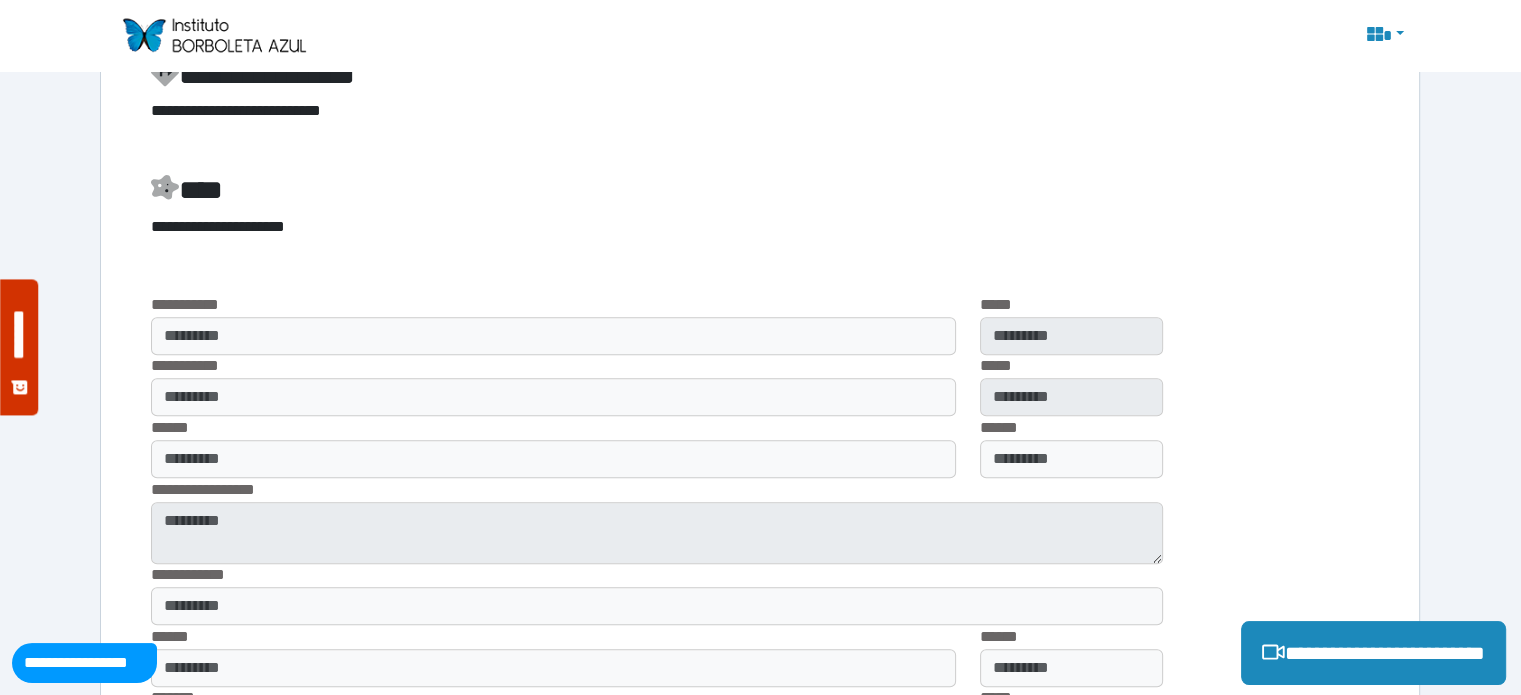 scroll, scrollTop: 1637, scrollLeft: 0, axis: vertical 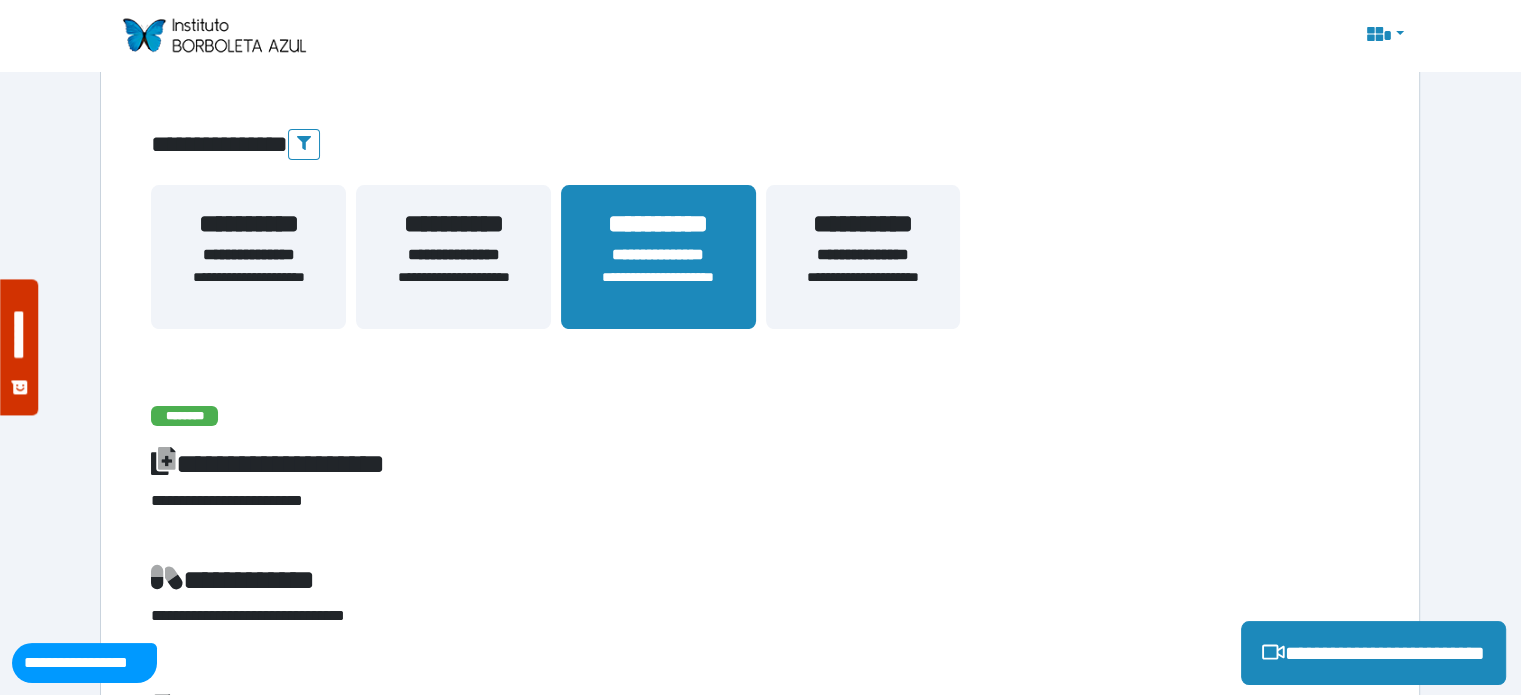 click on "**********" at bounding box center (863, 288) 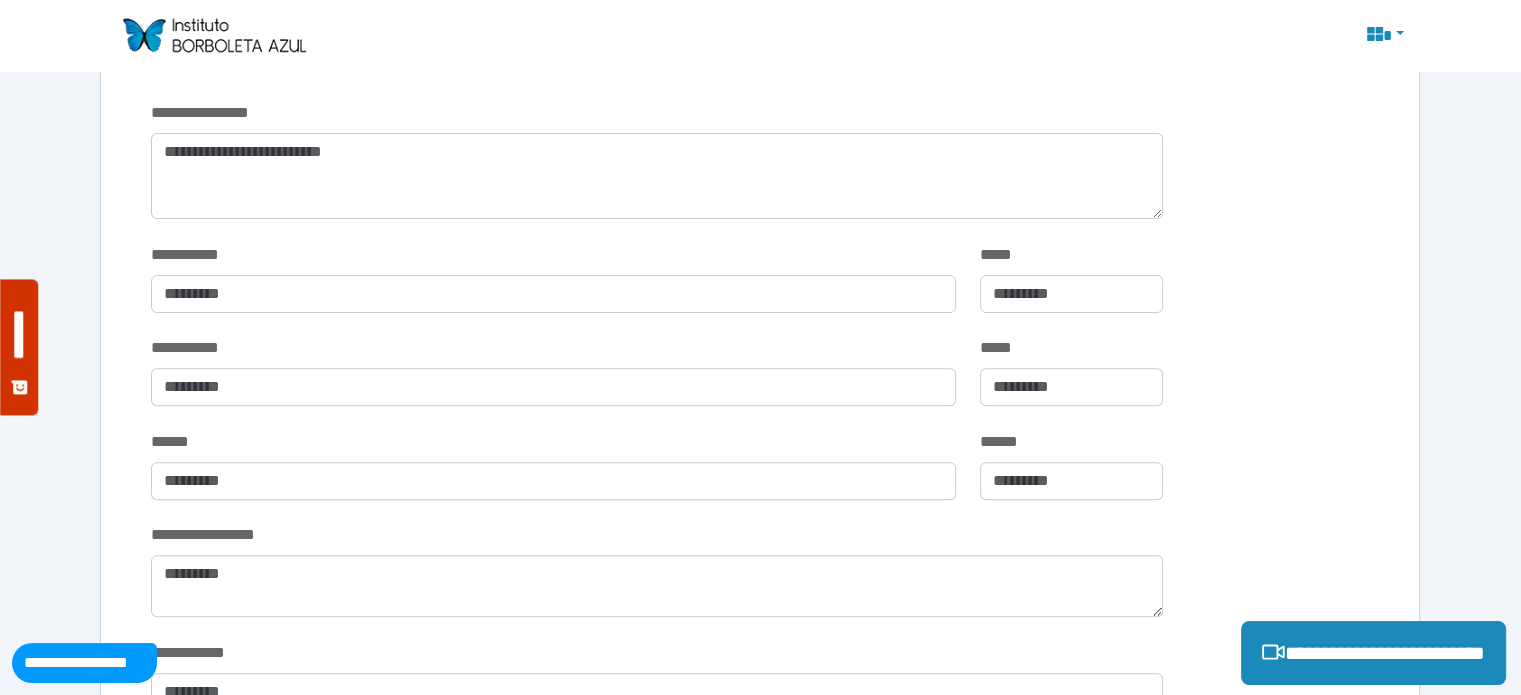 scroll, scrollTop: 467, scrollLeft: 0, axis: vertical 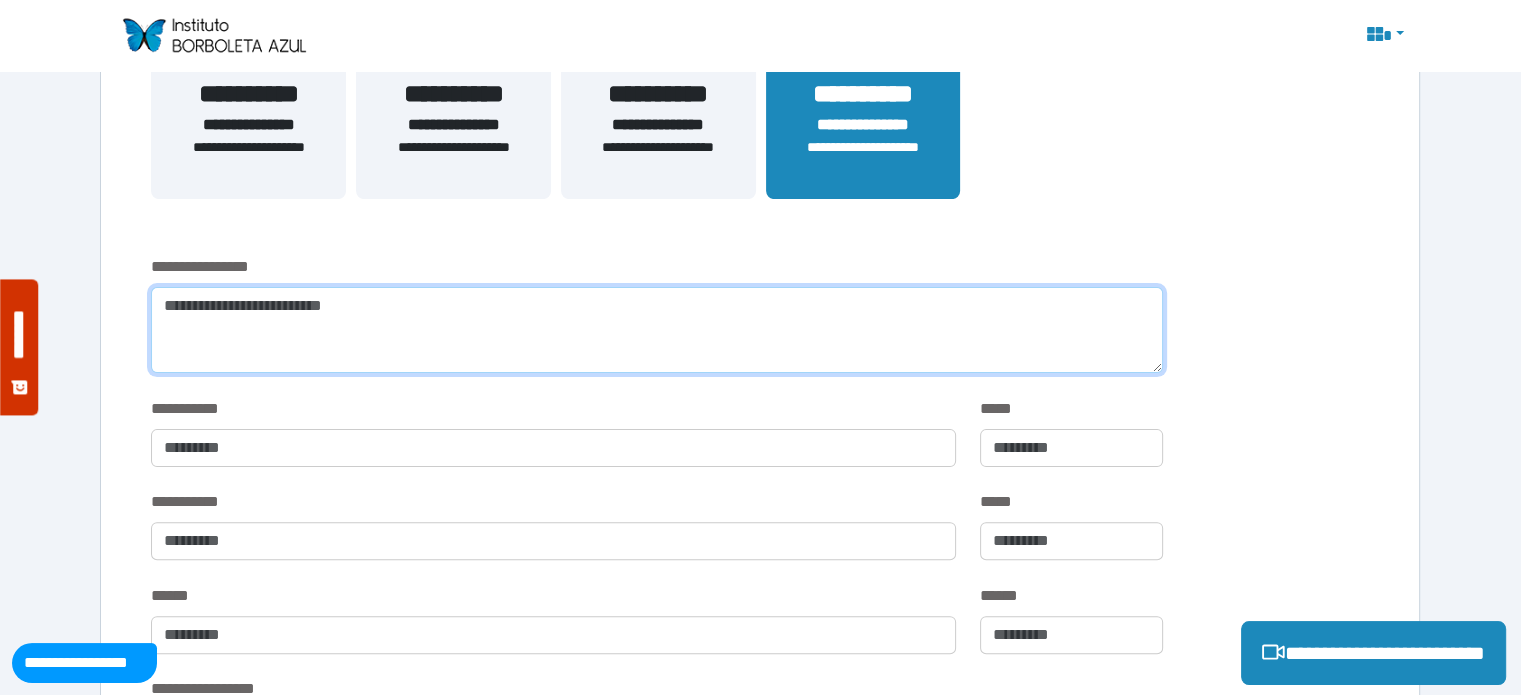 click at bounding box center (656, 330) 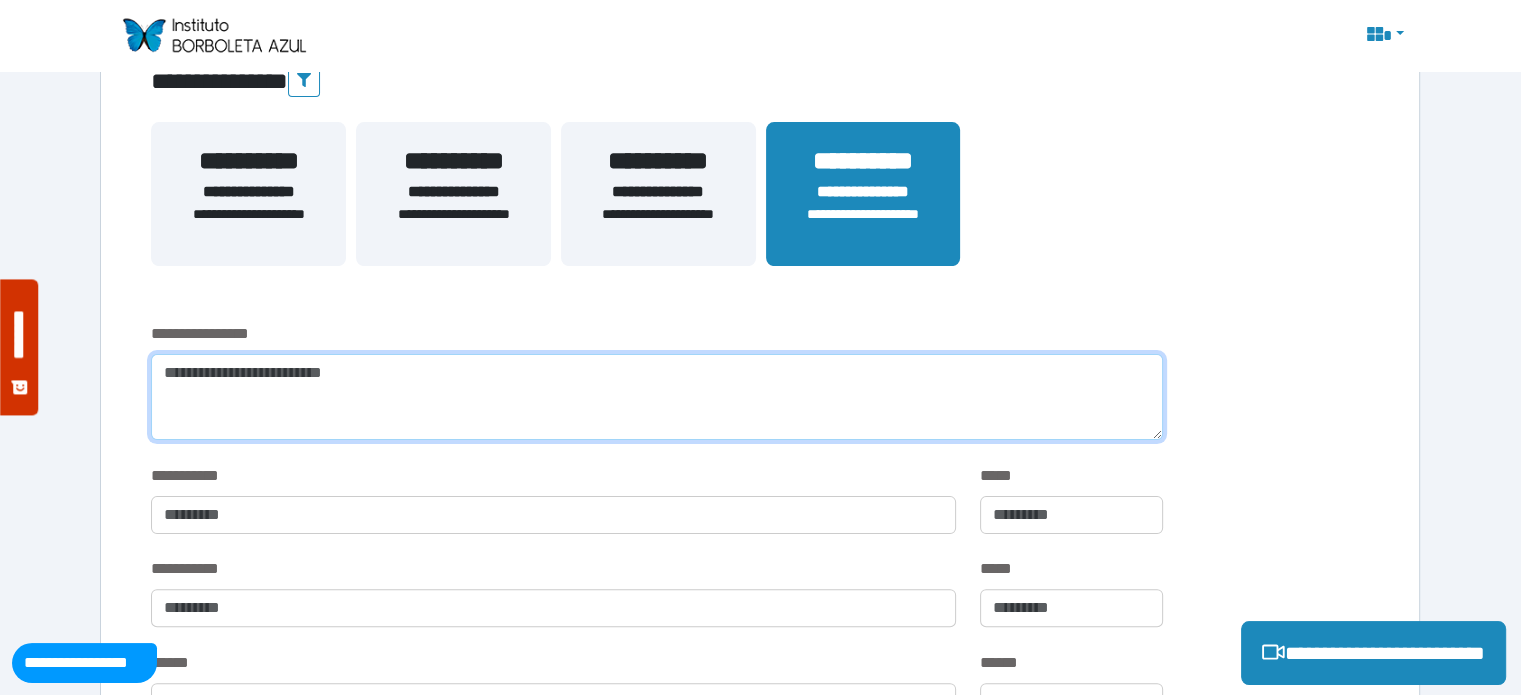 scroll, scrollTop: 267, scrollLeft: 0, axis: vertical 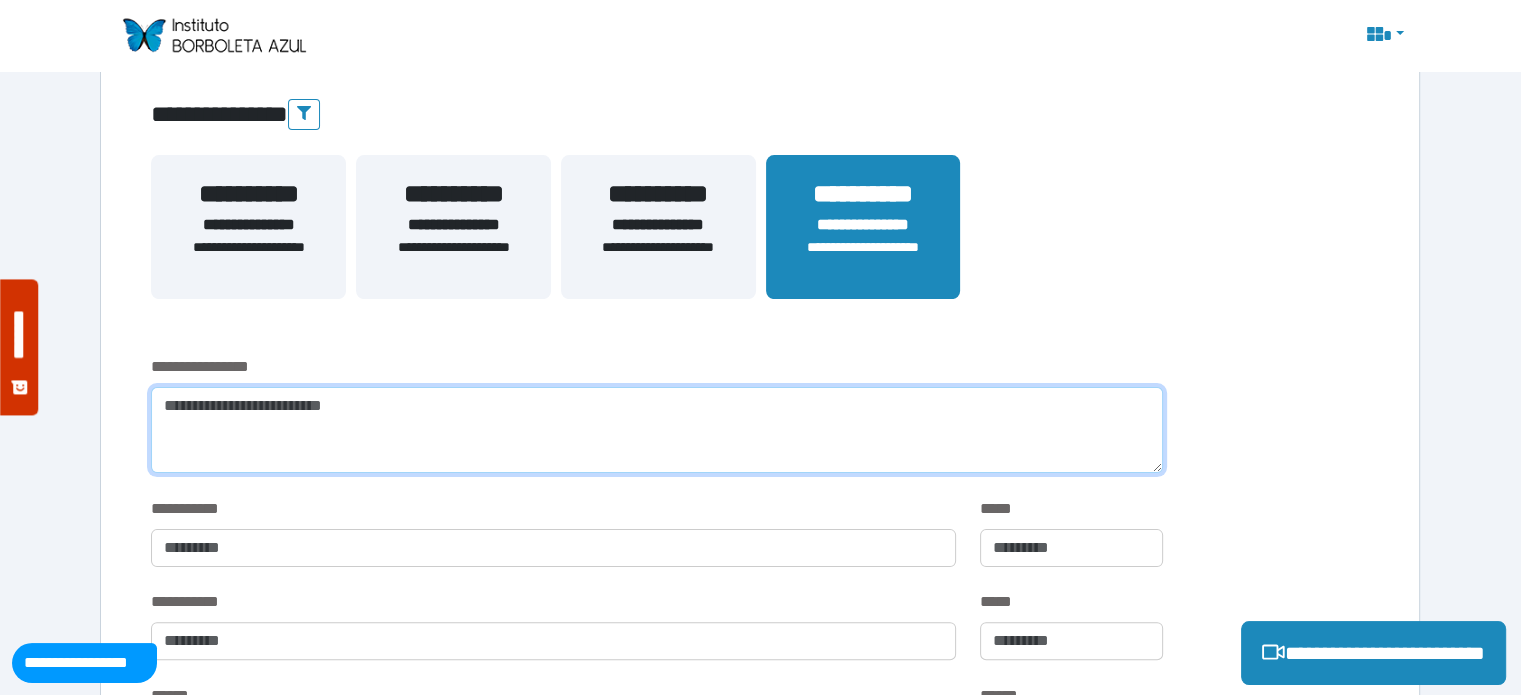 click at bounding box center [656, 430] 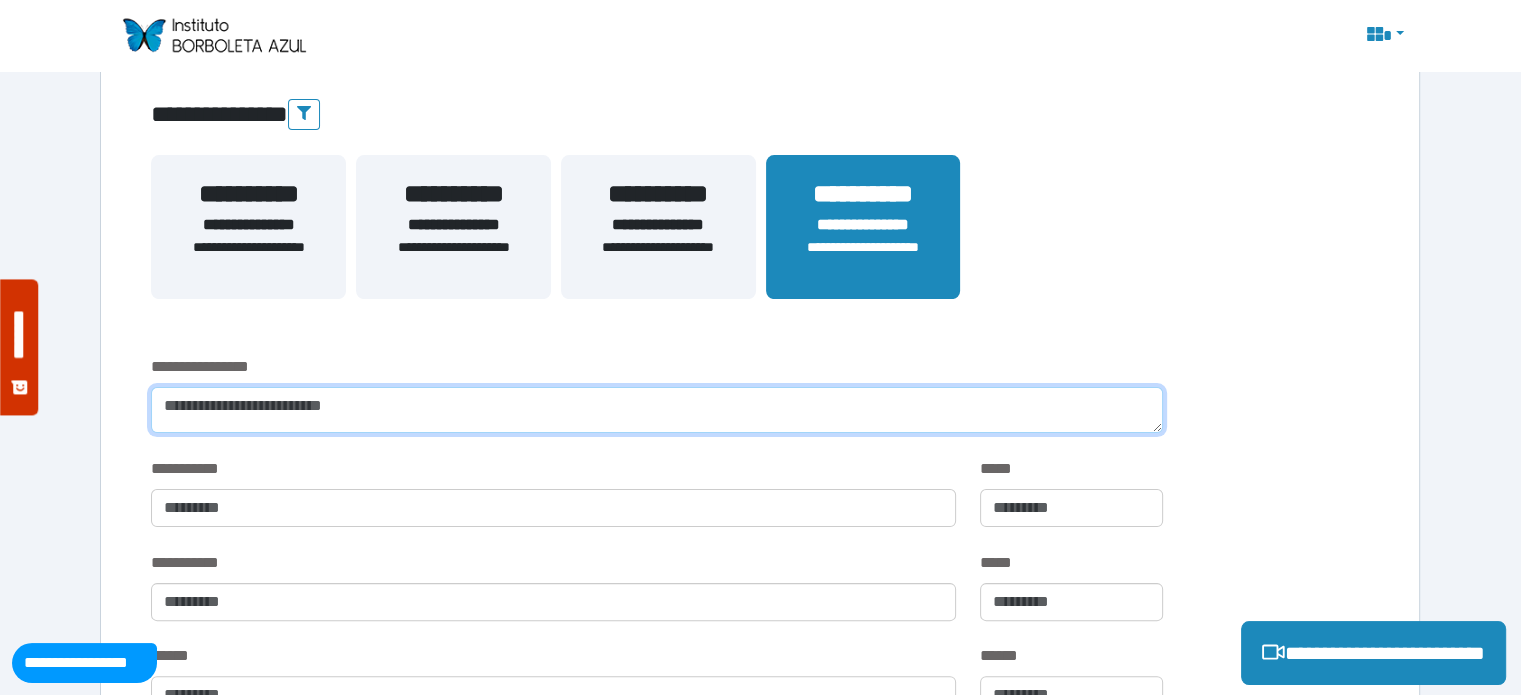click at bounding box center (656, 410) 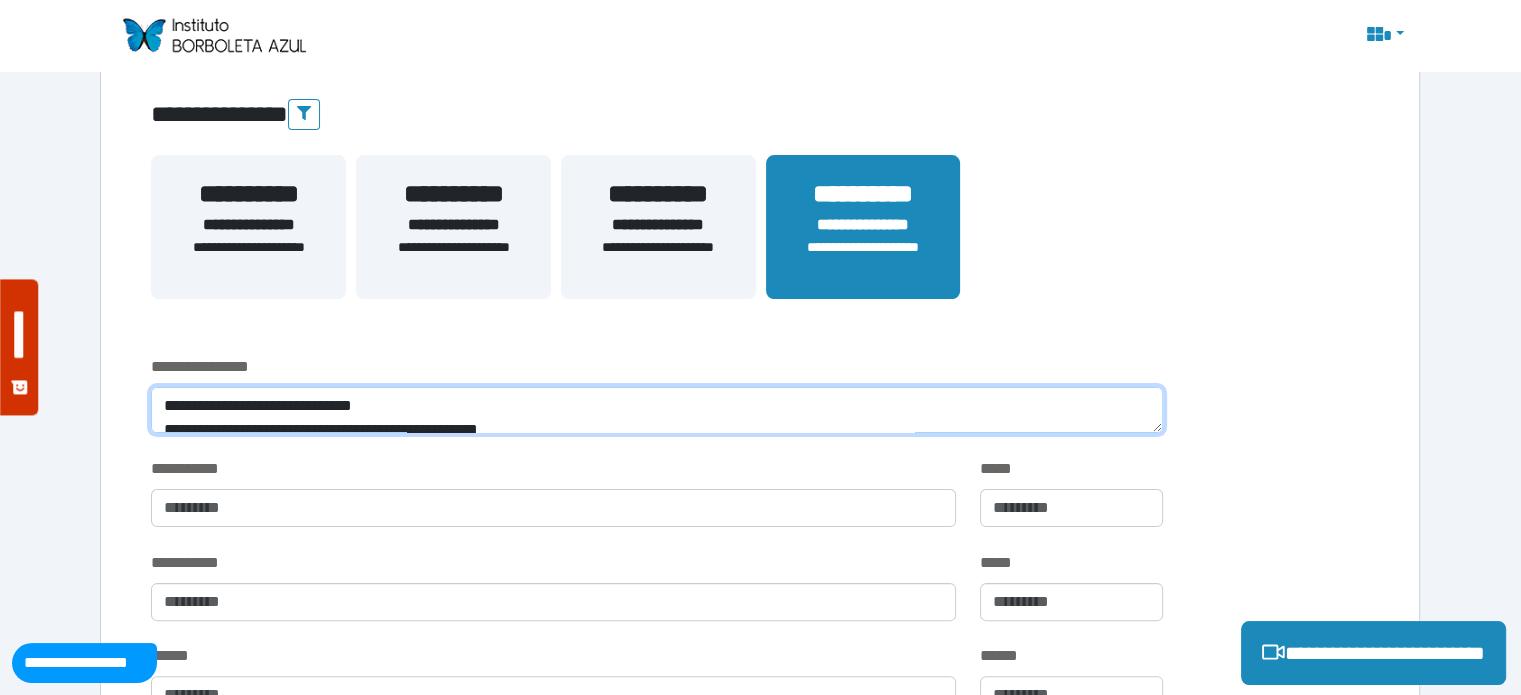 scroll, scrollTop: 0, scrollLeft: 0, axis: both 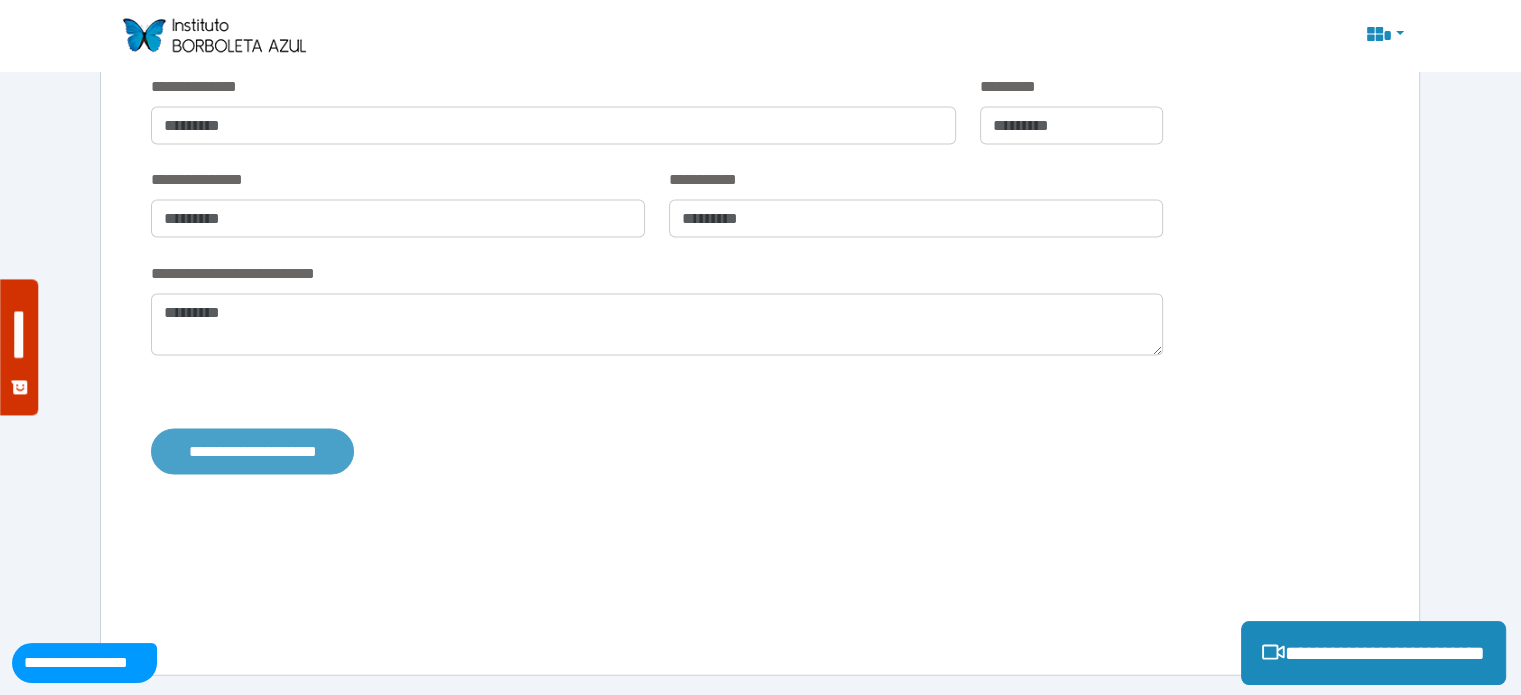 type on "**********" 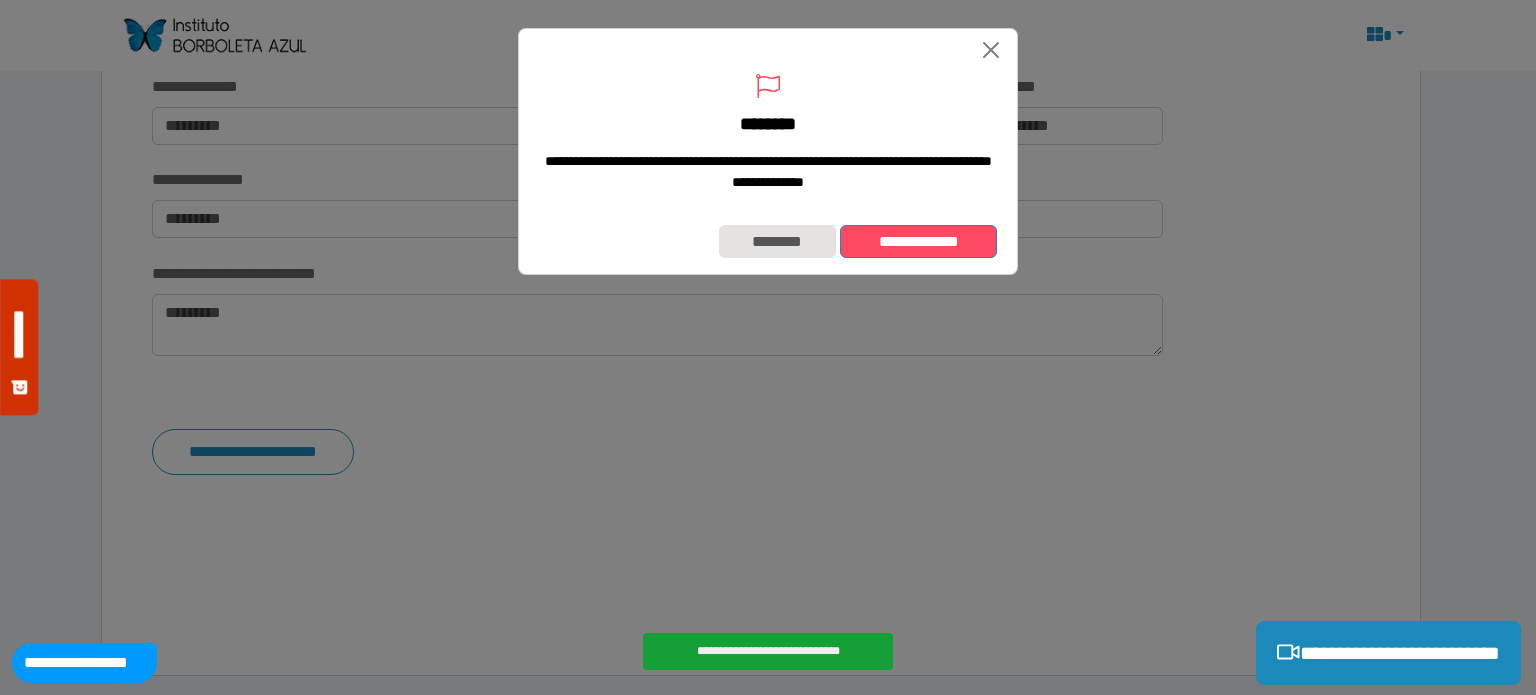 click on "**********" at bounding box center [918, 242] 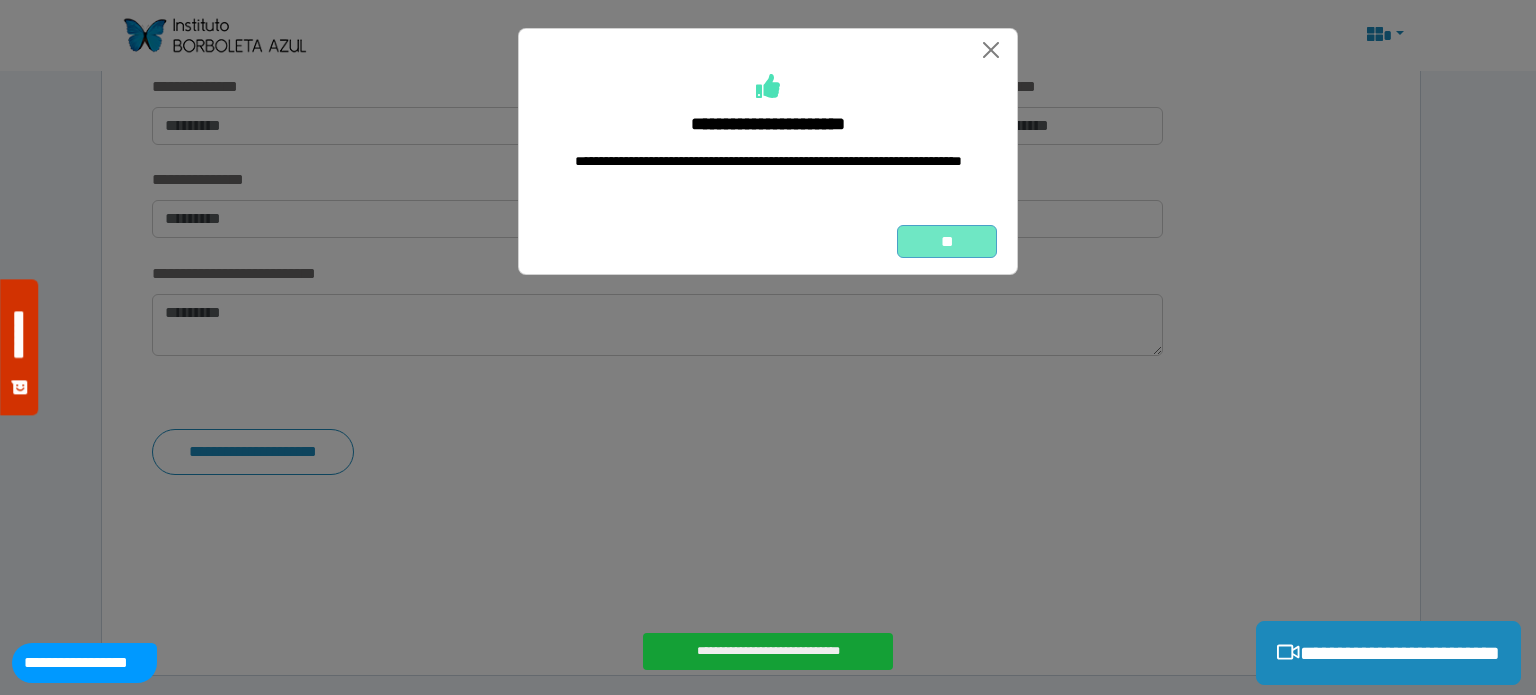 click on "**" at bounding box center (947, 242) 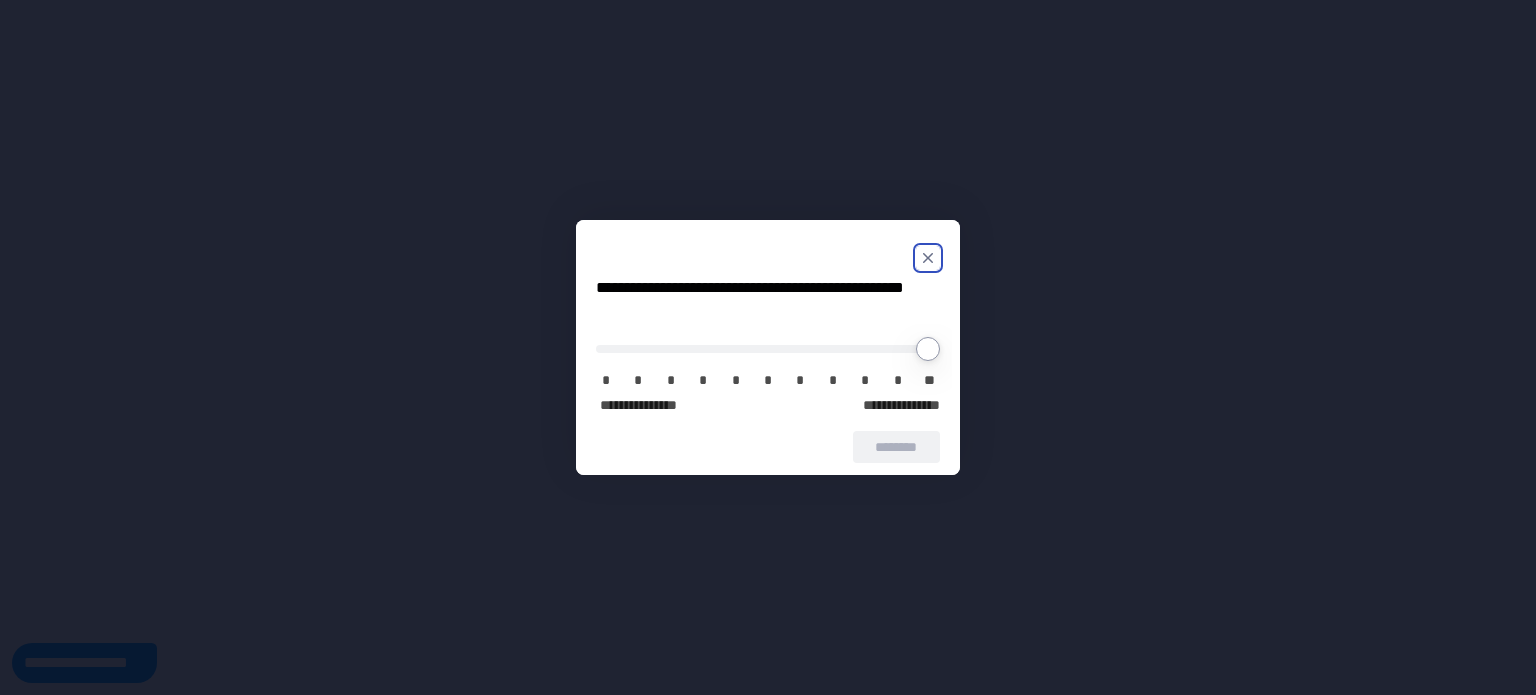 scroll, scrollTop: 0, scrollLeft: 0, axis: both 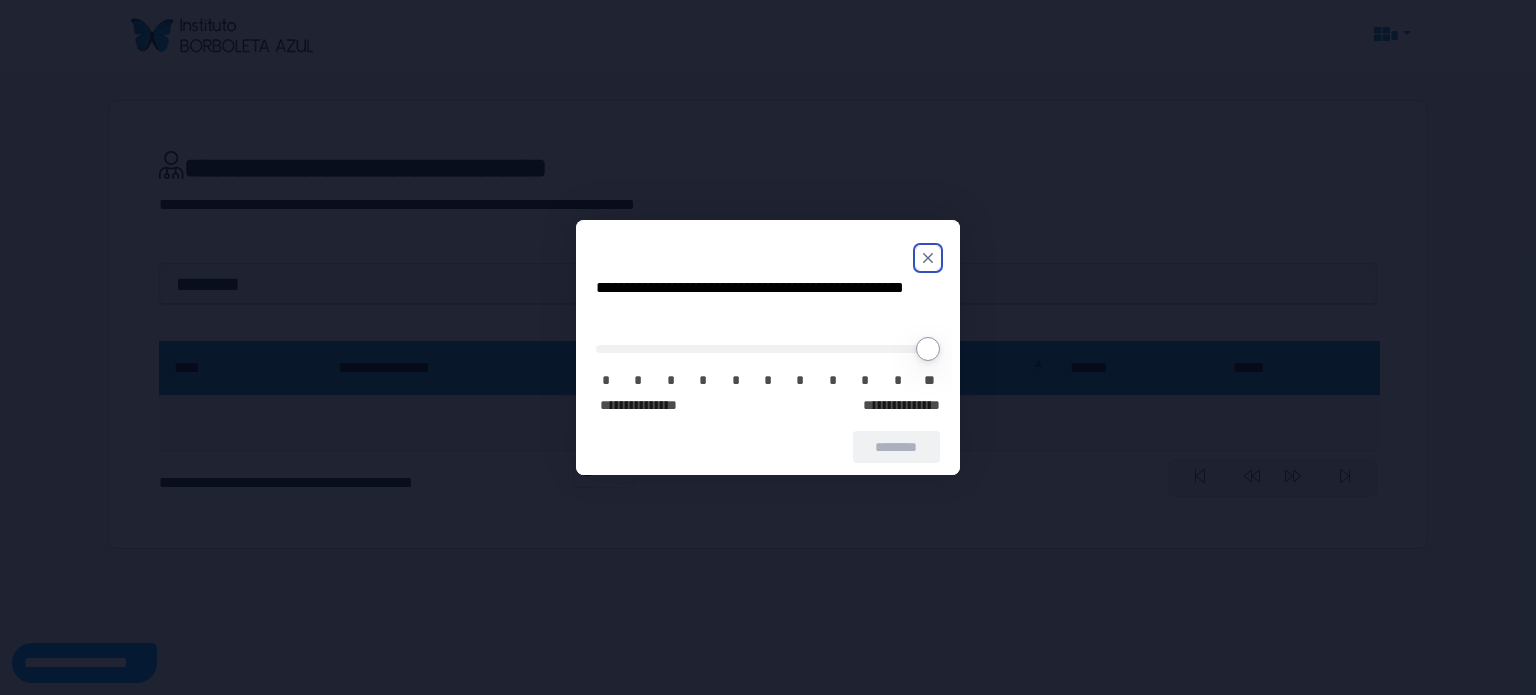 click at bounding box center (928, 258) 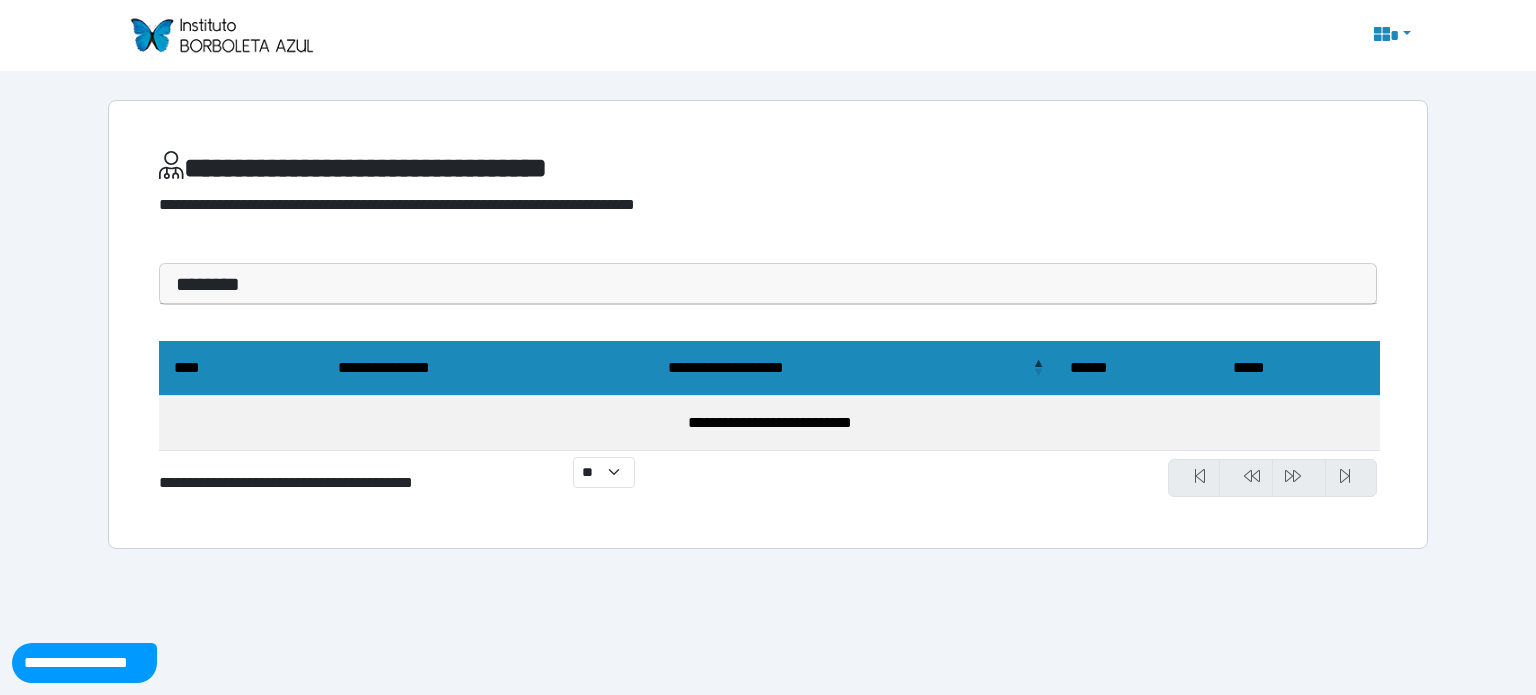 click at bounding box center [221, 35] 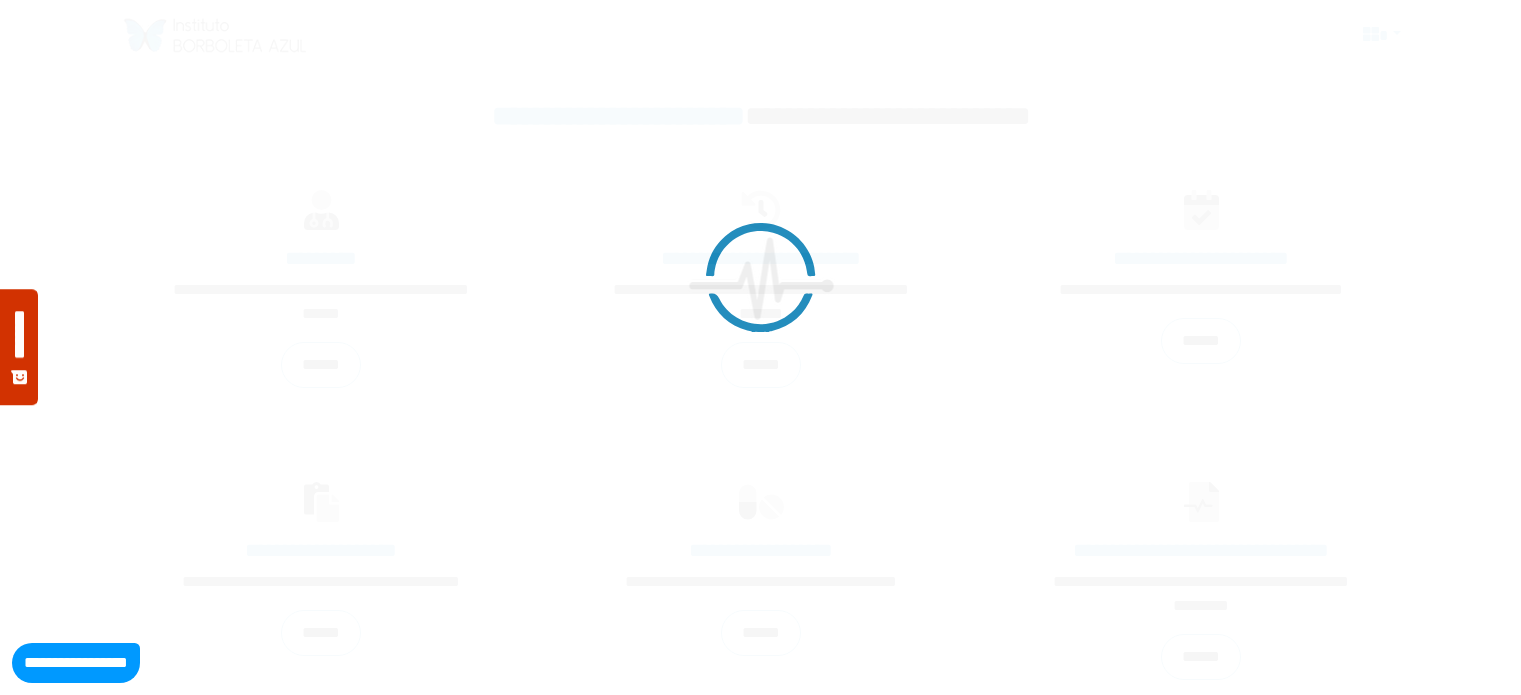 scroll, scrollTop: 0, scrollLeft: 0, axis: both 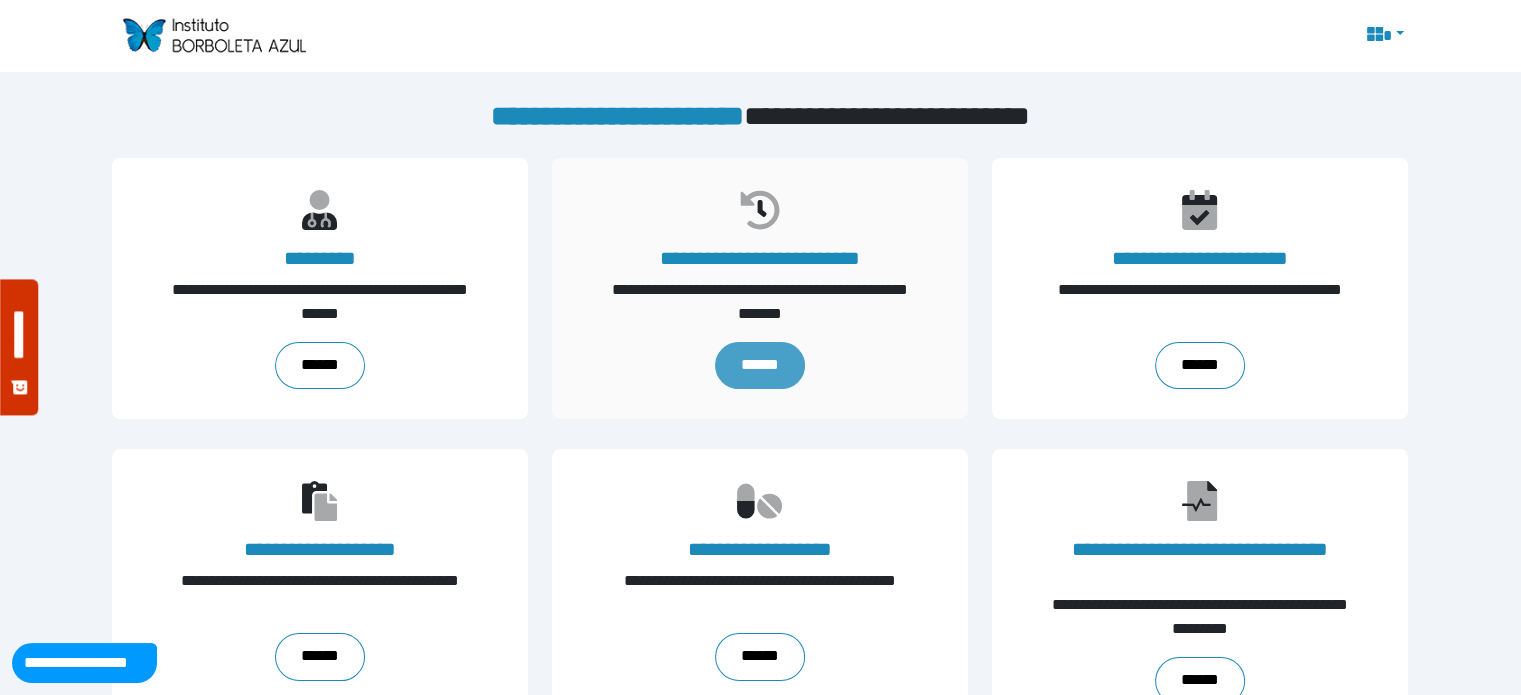 click on "******" at bounding box center [760, 366] 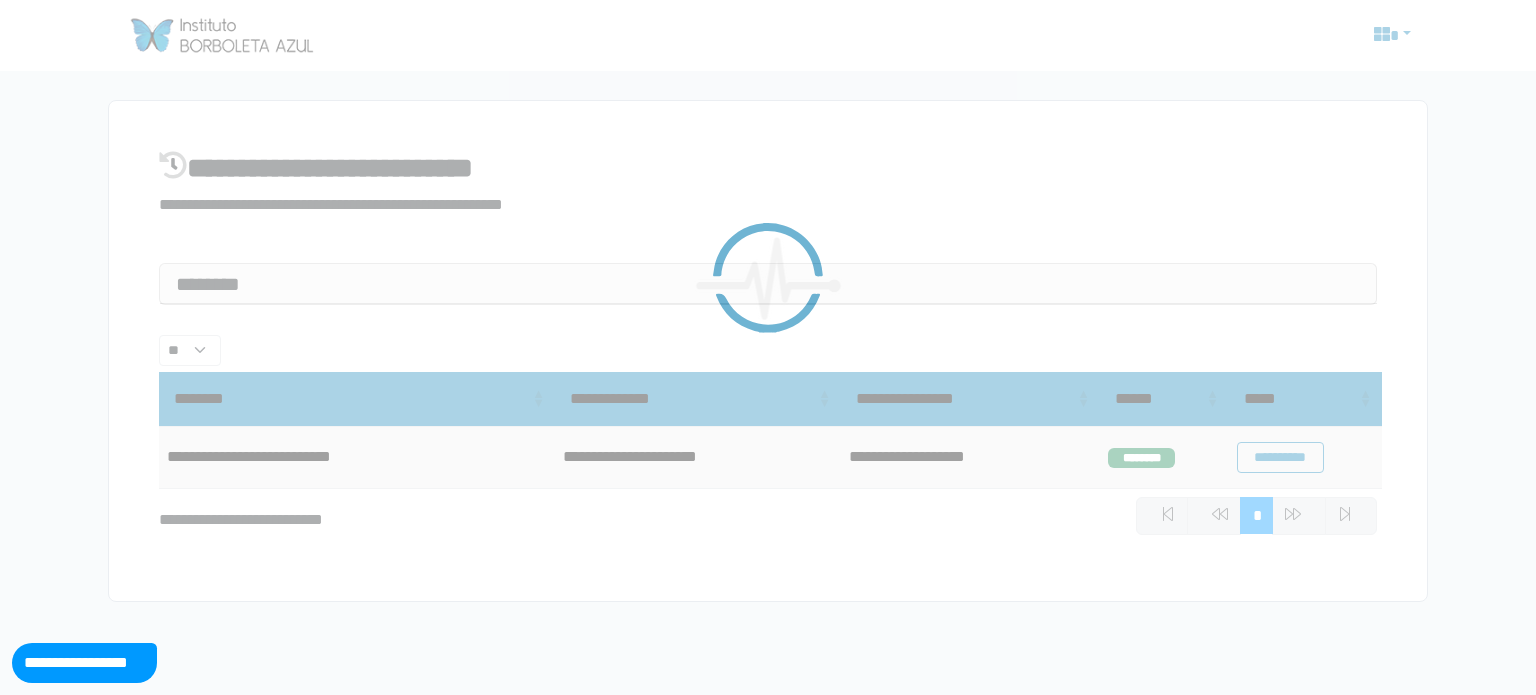 scroll, scrollTop: 0, scrollLeft: 0, axis: both 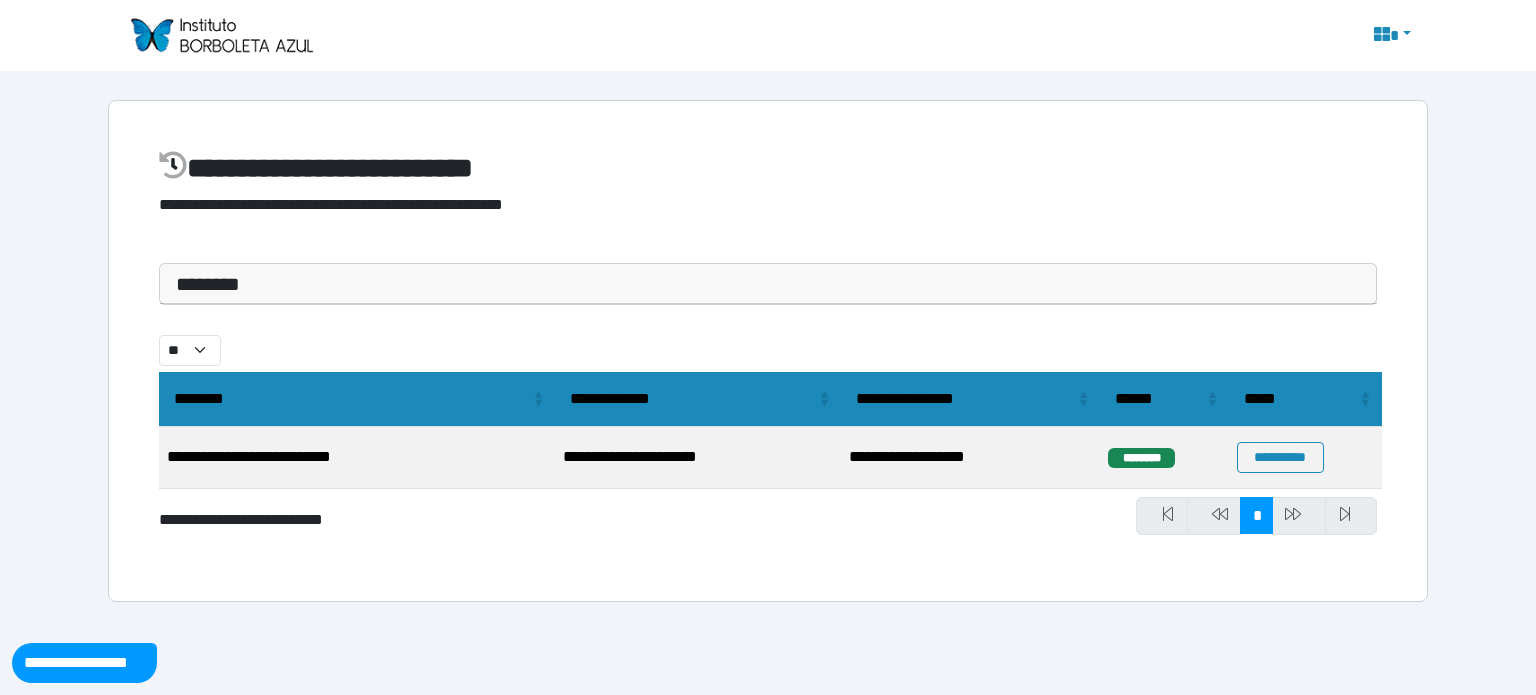 click at bounding box center [221, 35] 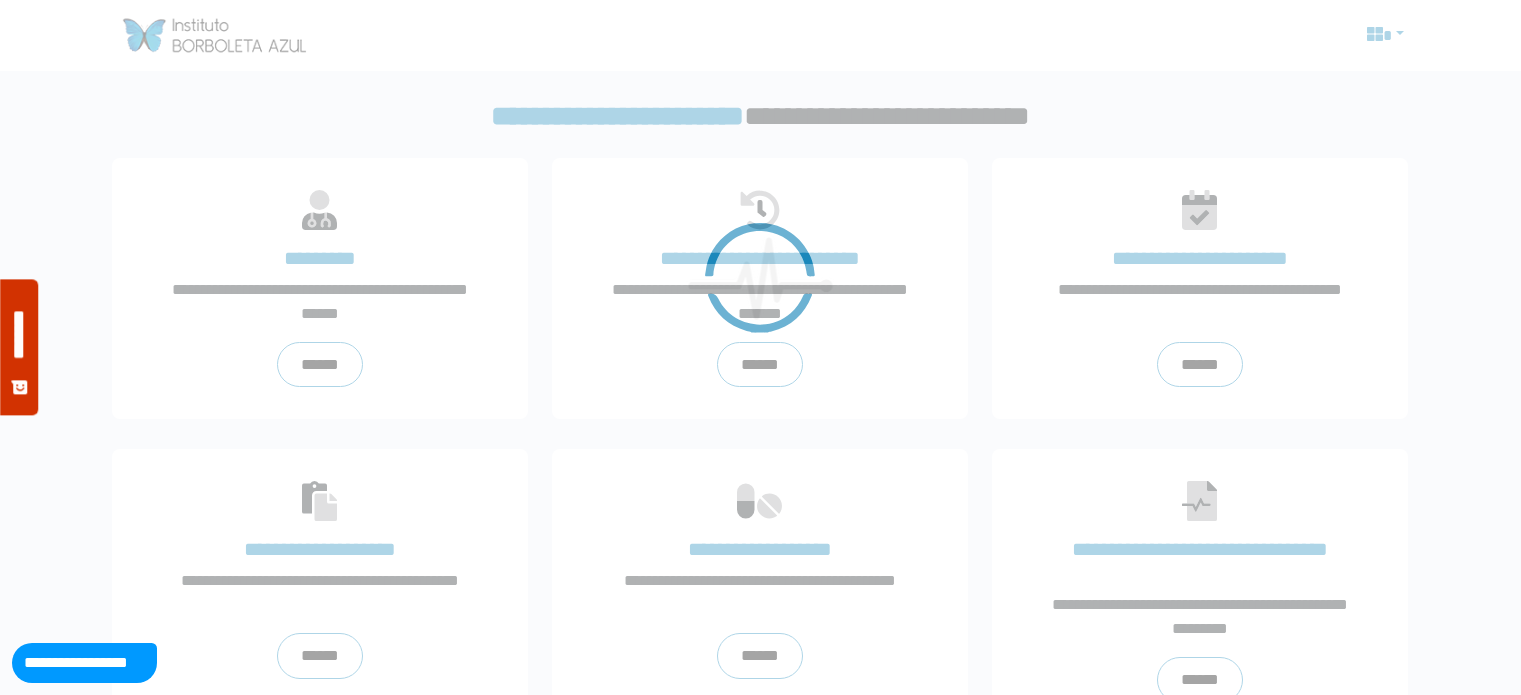 scroll, scrollTop: 0, scrollLeft: 0, axis: both 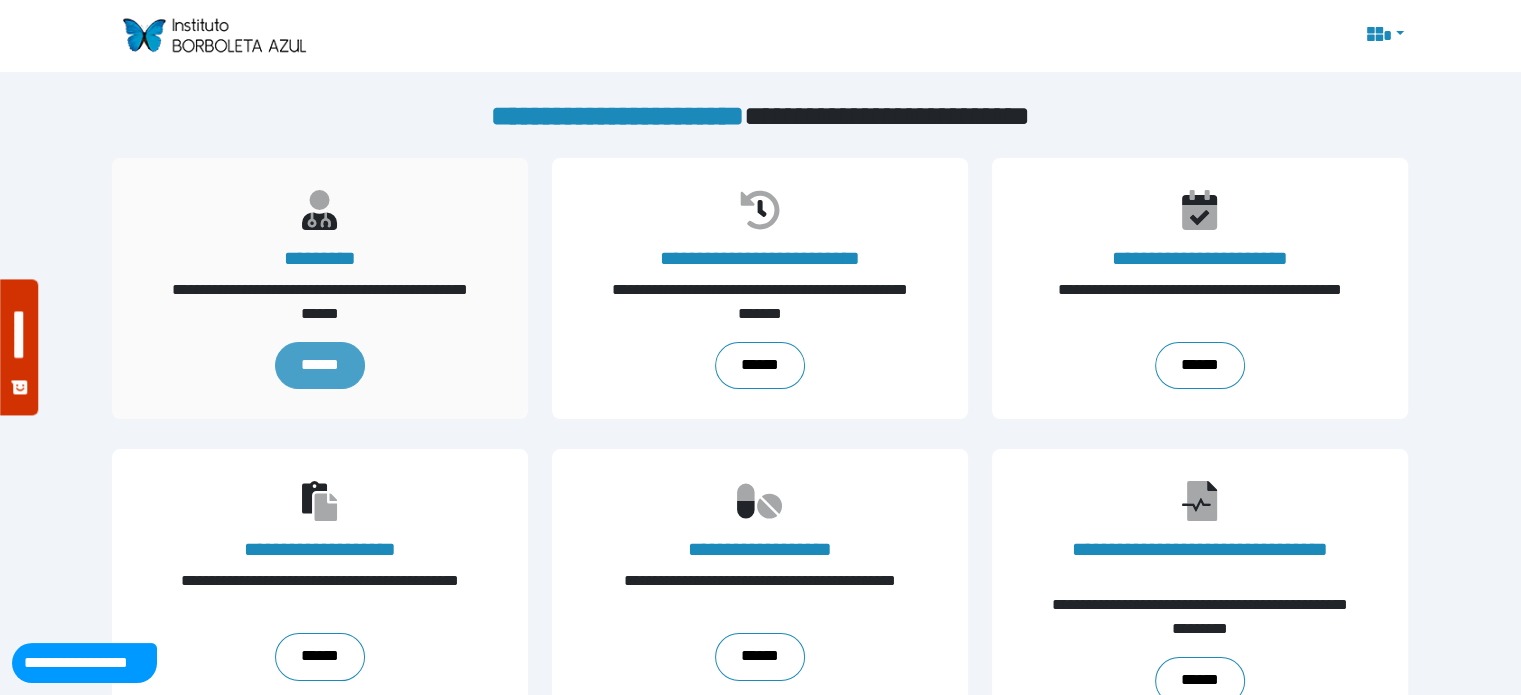 click on "******" at bounding box center (320, 366) 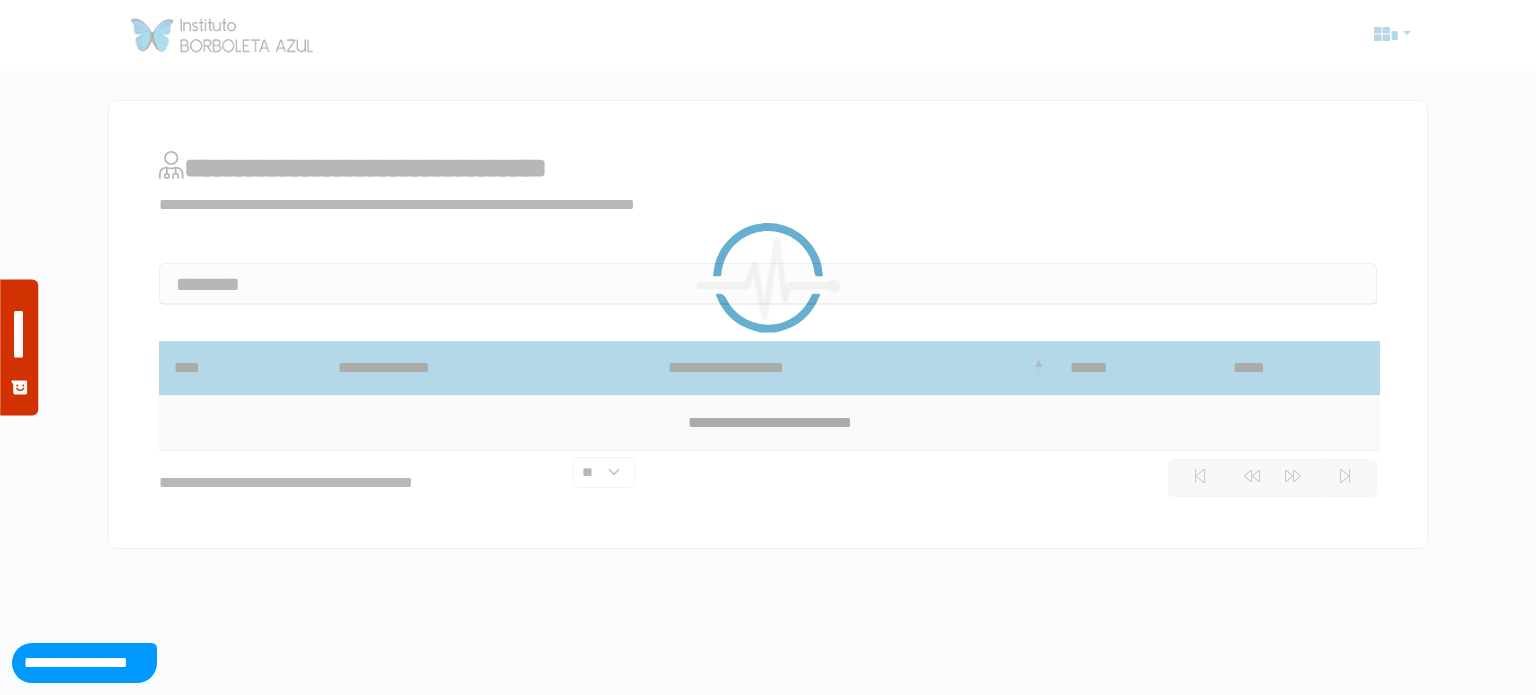 scroll, scrollTop: 0, scrollLeft: 0, axis: both 